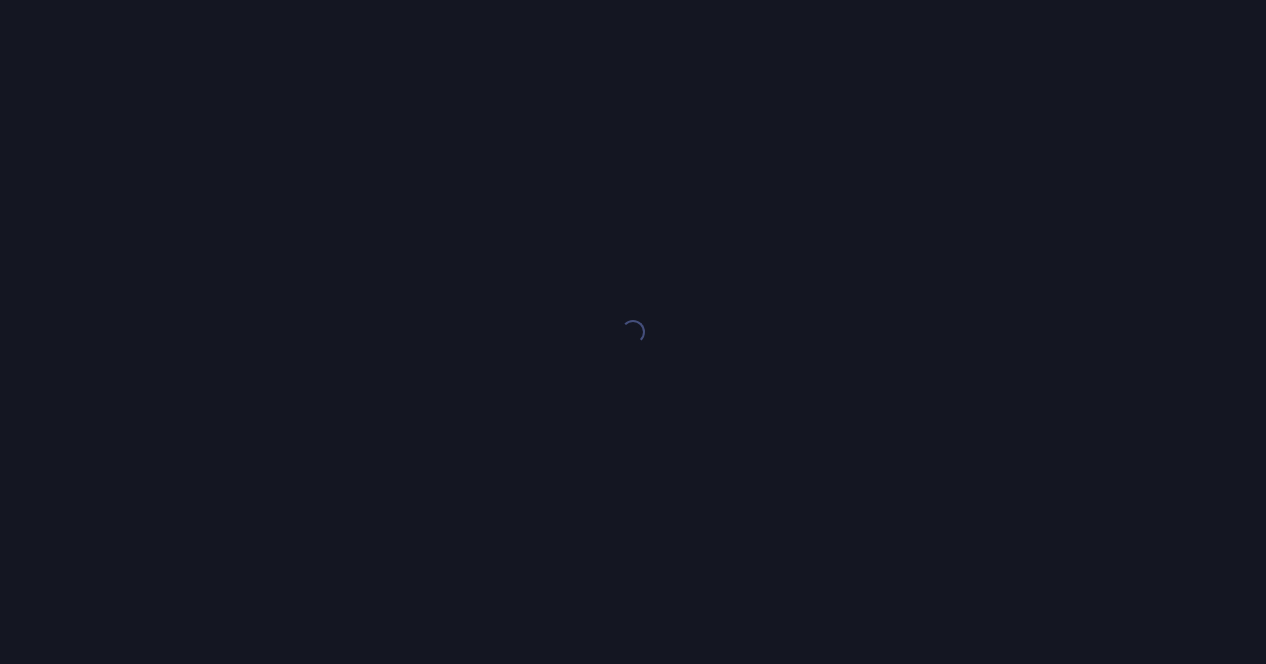 scroll, scrollTop: 0, scrollLeft: 0, axis: both 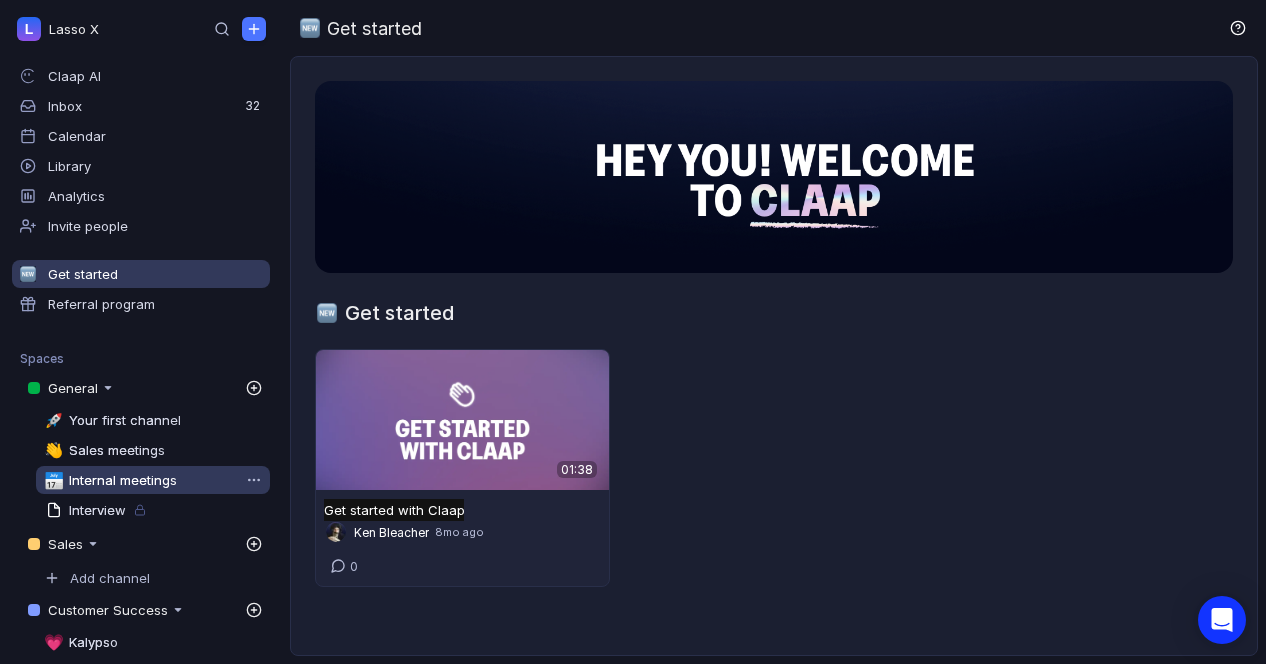 click on "Internal meetings" at bounding box center (123, 480) 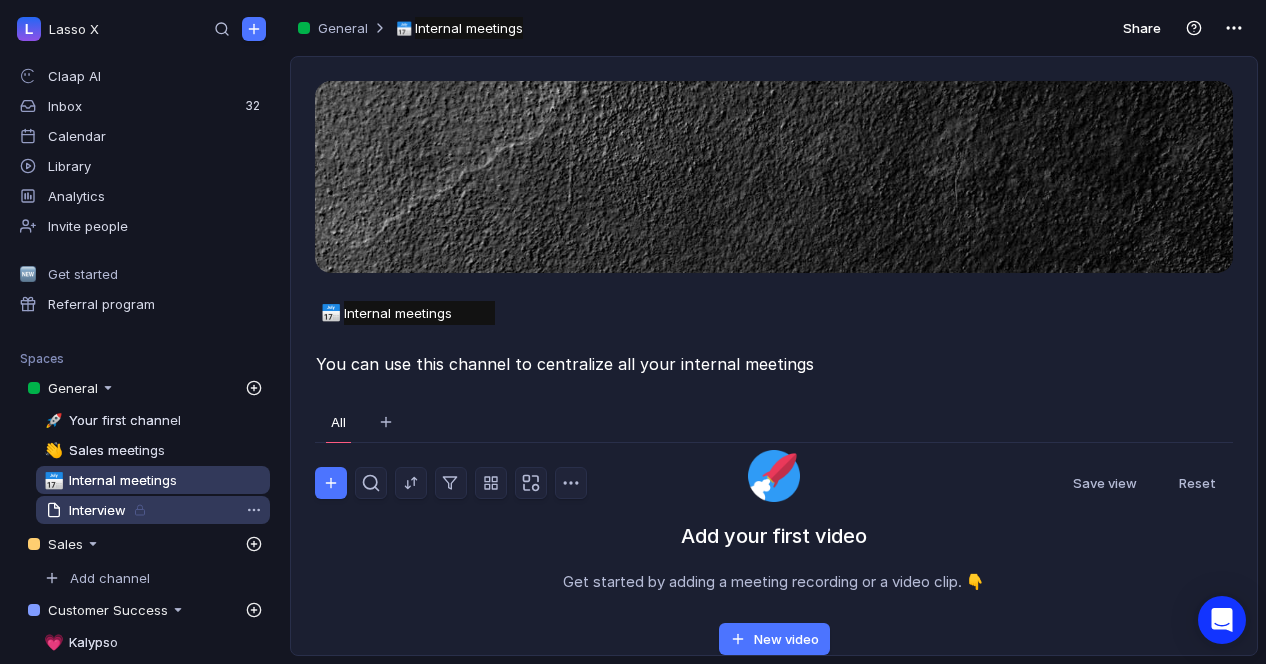 click on "Interview" at bounding box center (97, 510) 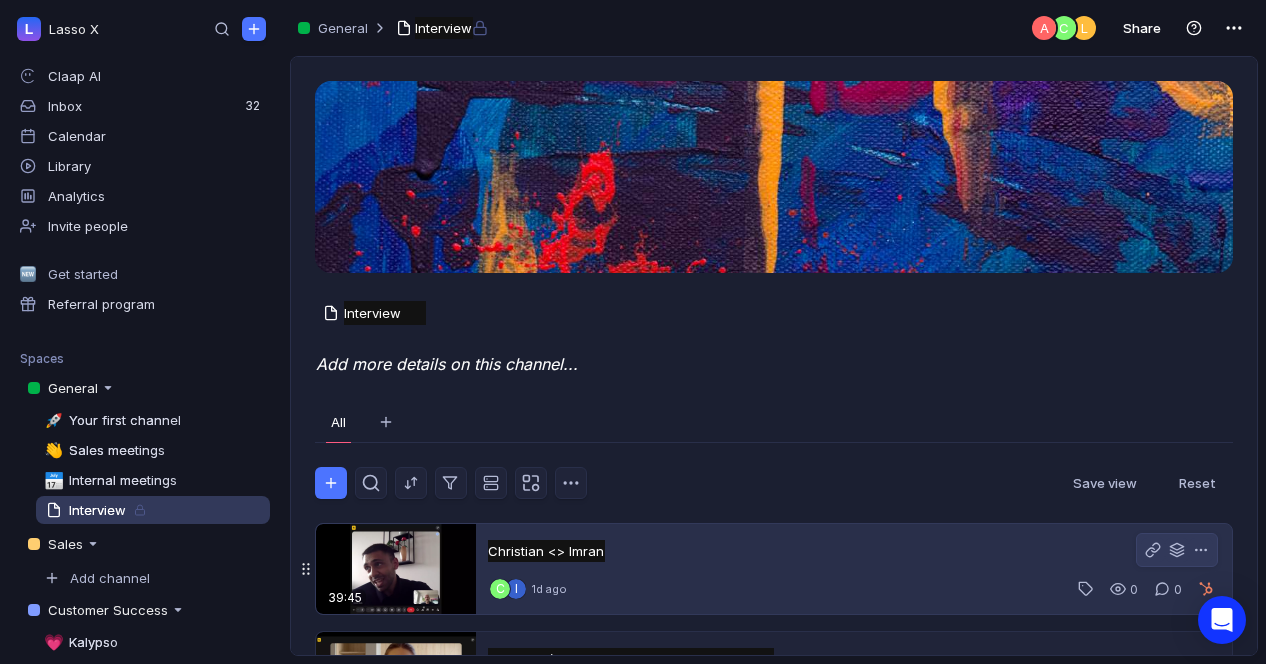 click at bounding box center (396, 569) 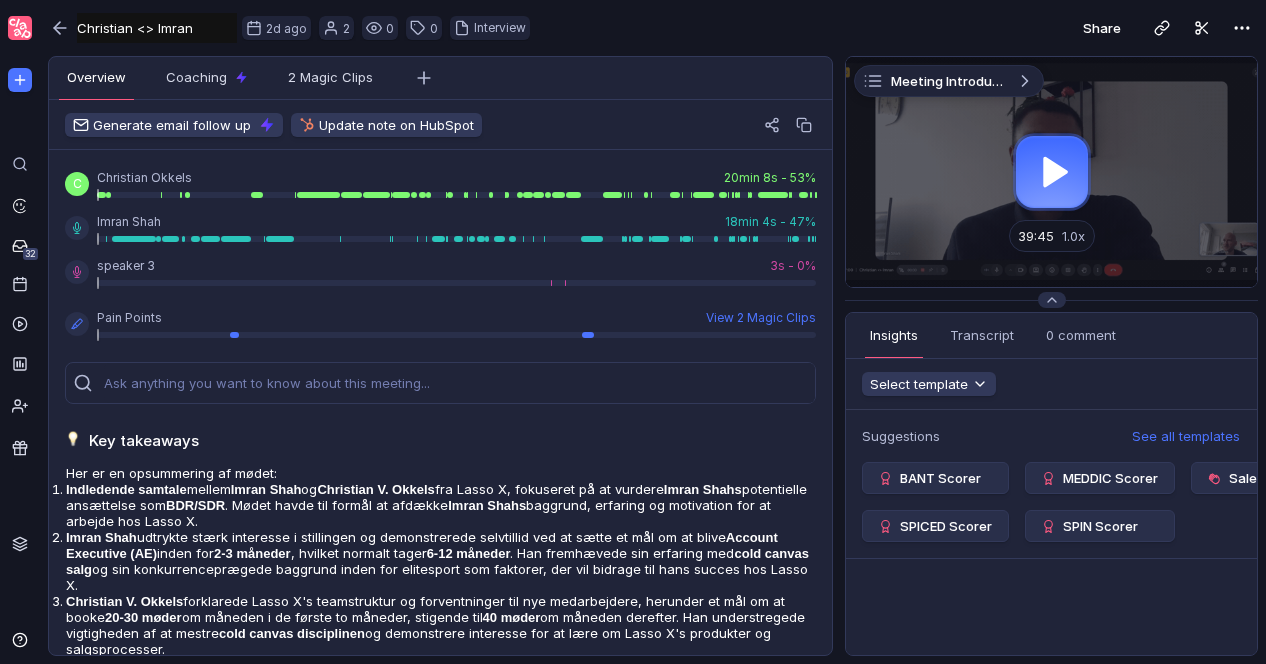 click at bounding box center (1051, 172) 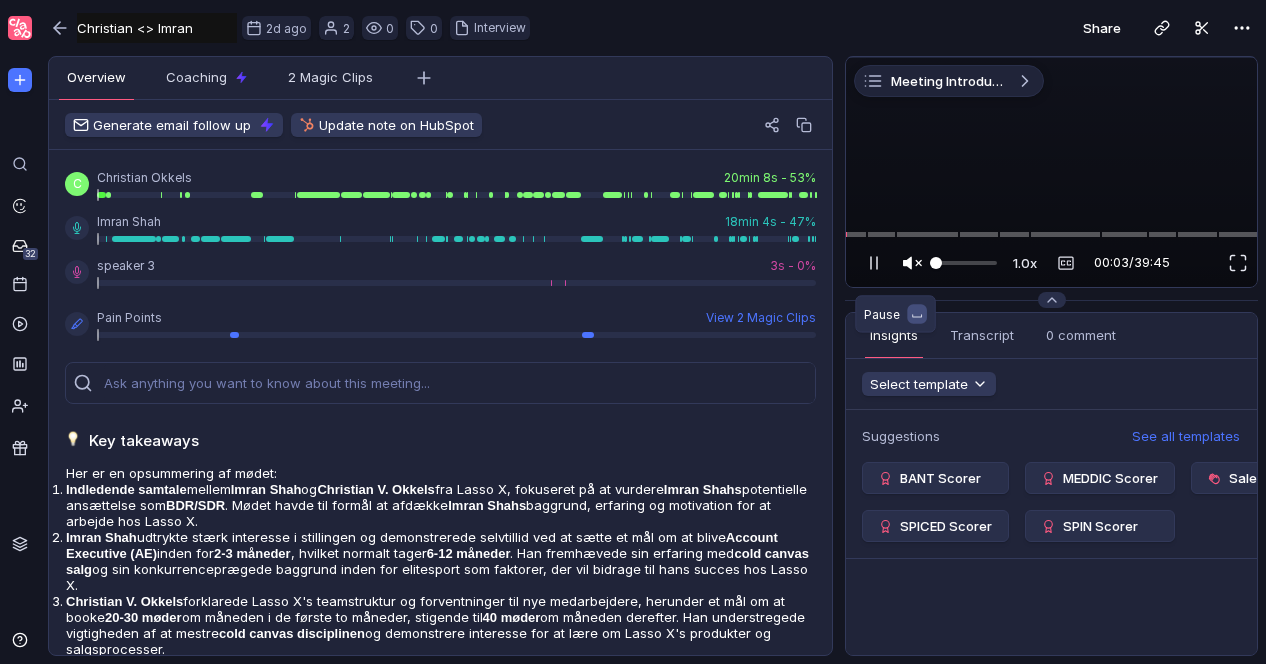 click at bounding box center [912, 263] 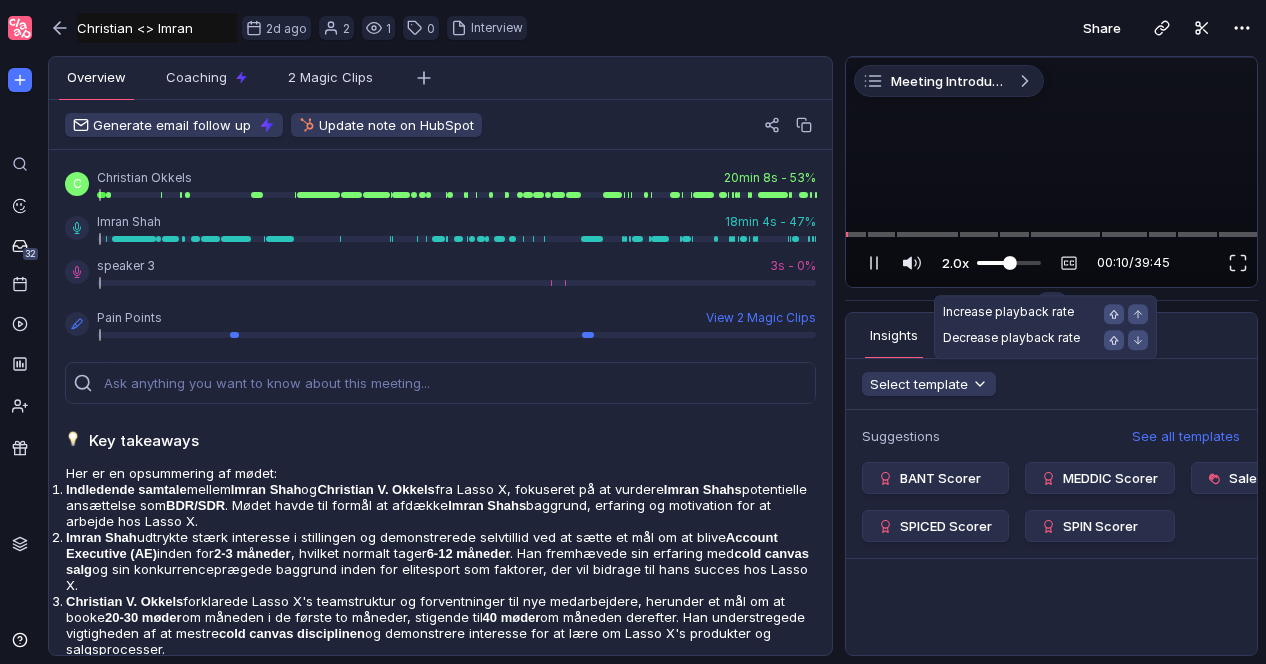 click at bounding box center [1010, 263] 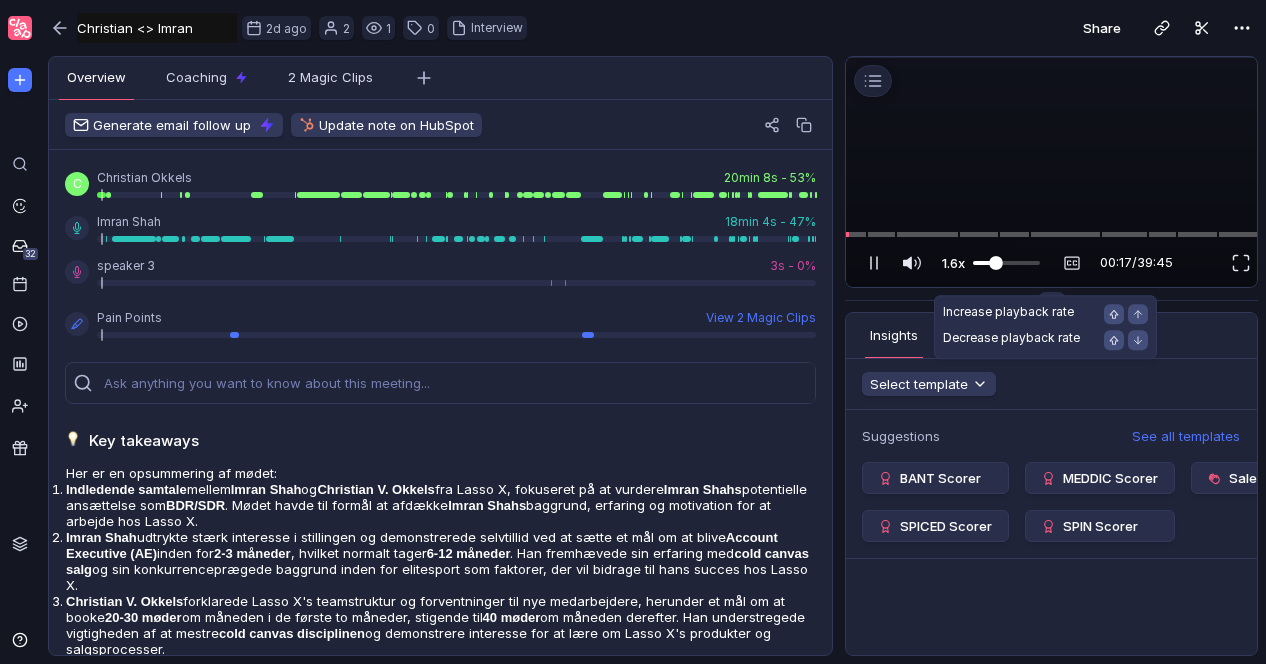 click at bounding box center (1006, 263) 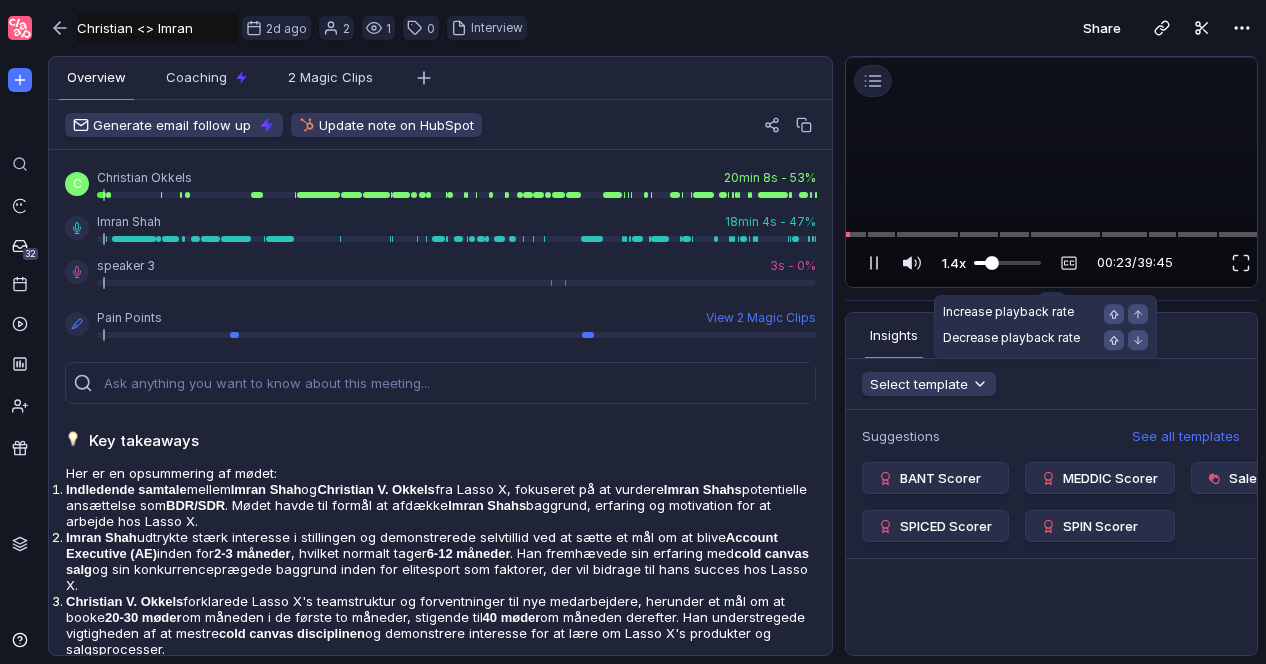 click at bounding box center [992, 263] 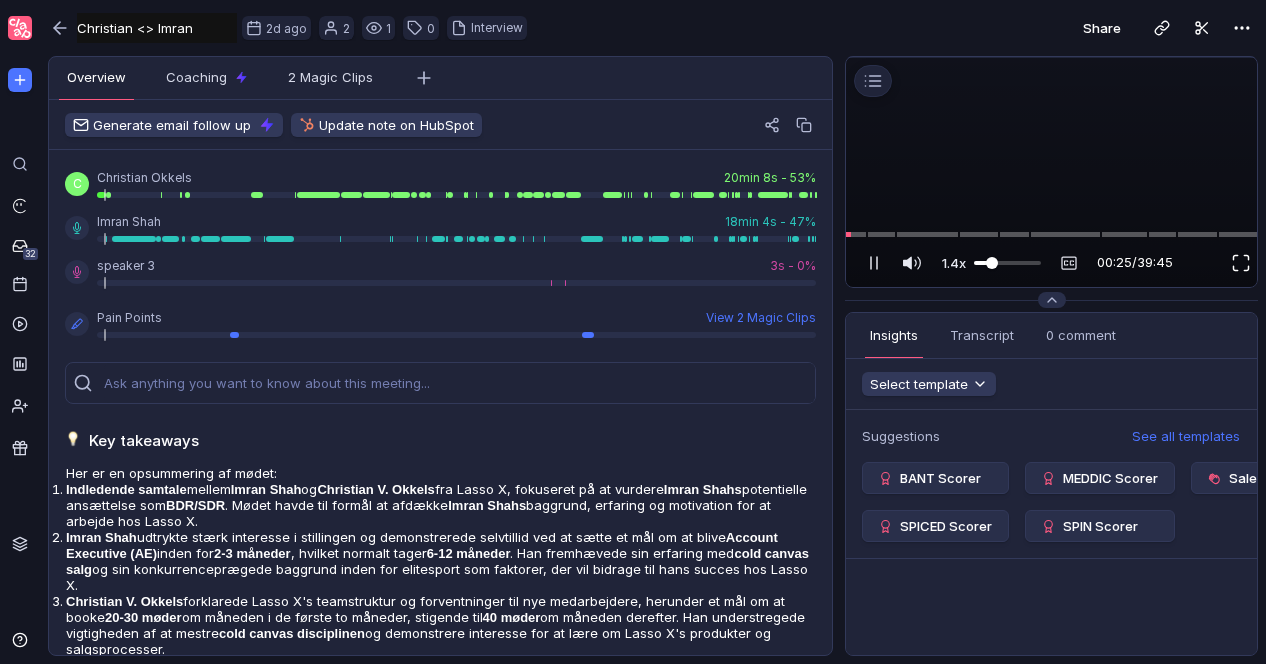 click at bounding box center (1241, 263) 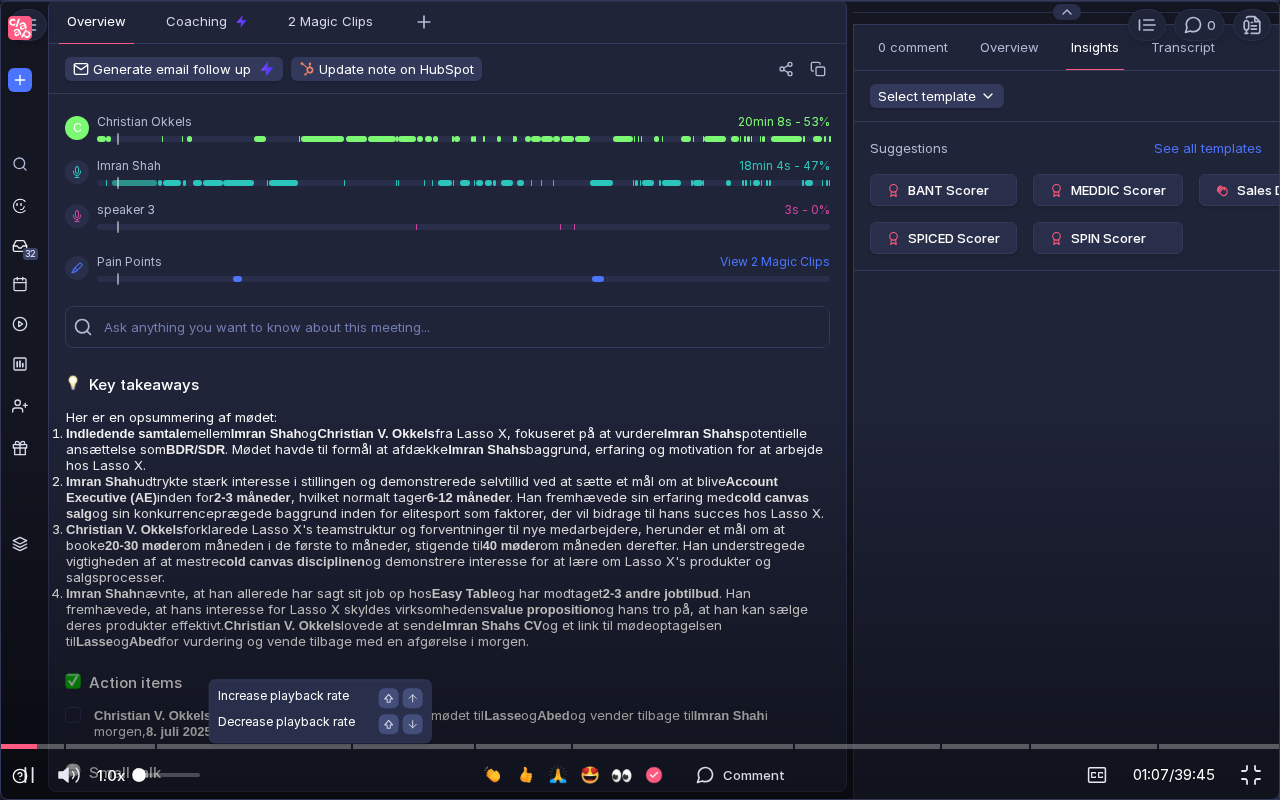 click at bounding box center (139, 775) 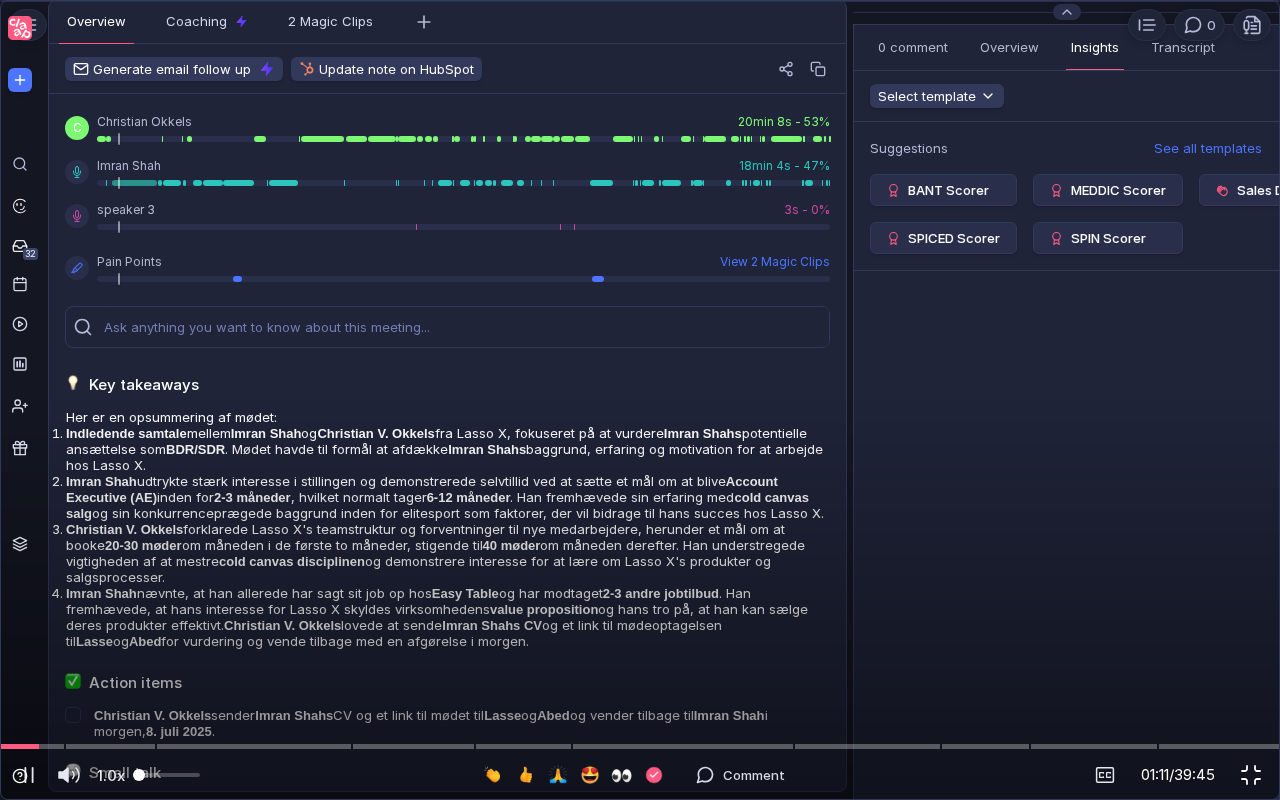 click at bounding box center (1251, 775) 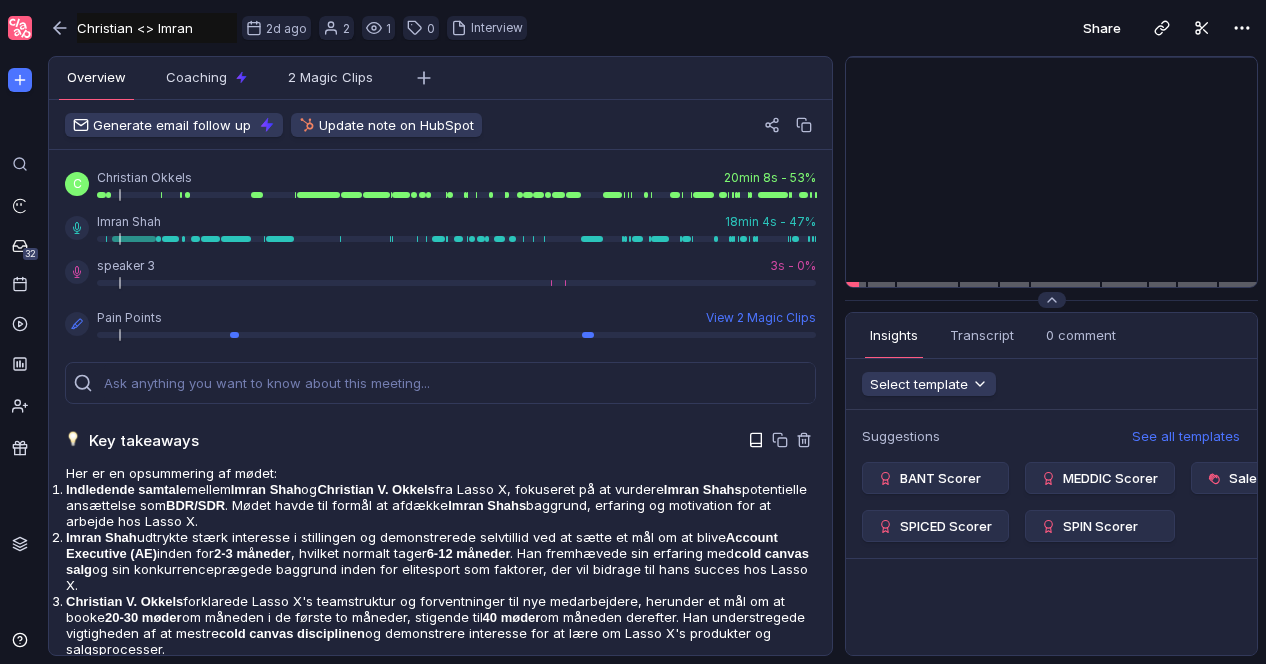 click at bounding box center [756, 440] 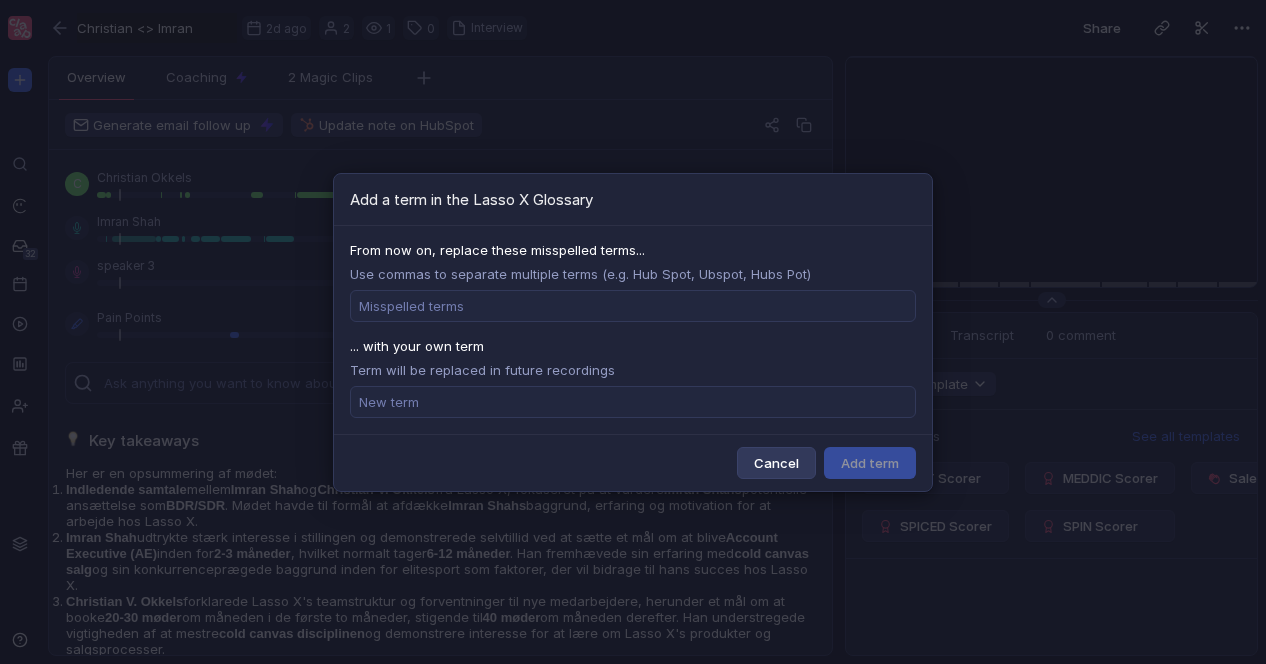 click on "Cancel" at bounding box center (776, 463) 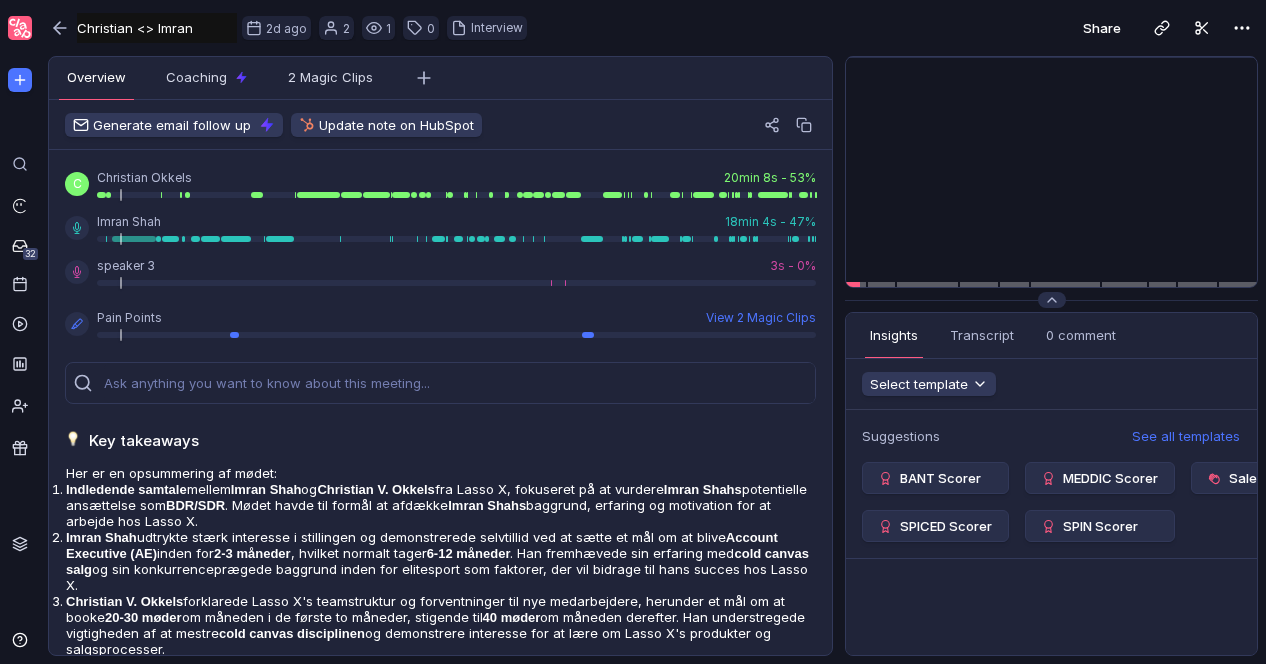 click on "Share" at bounding box center [902, 28] 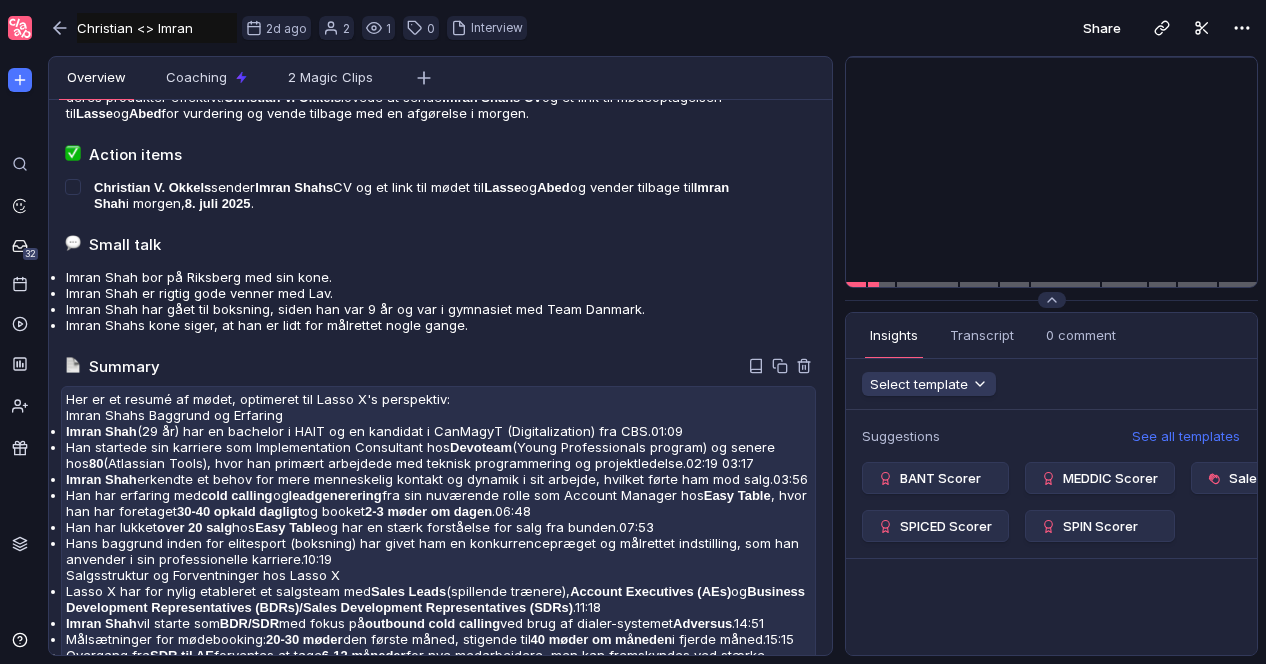 scroll, scrollTop: 0, scrollLeft: 0, axis: both 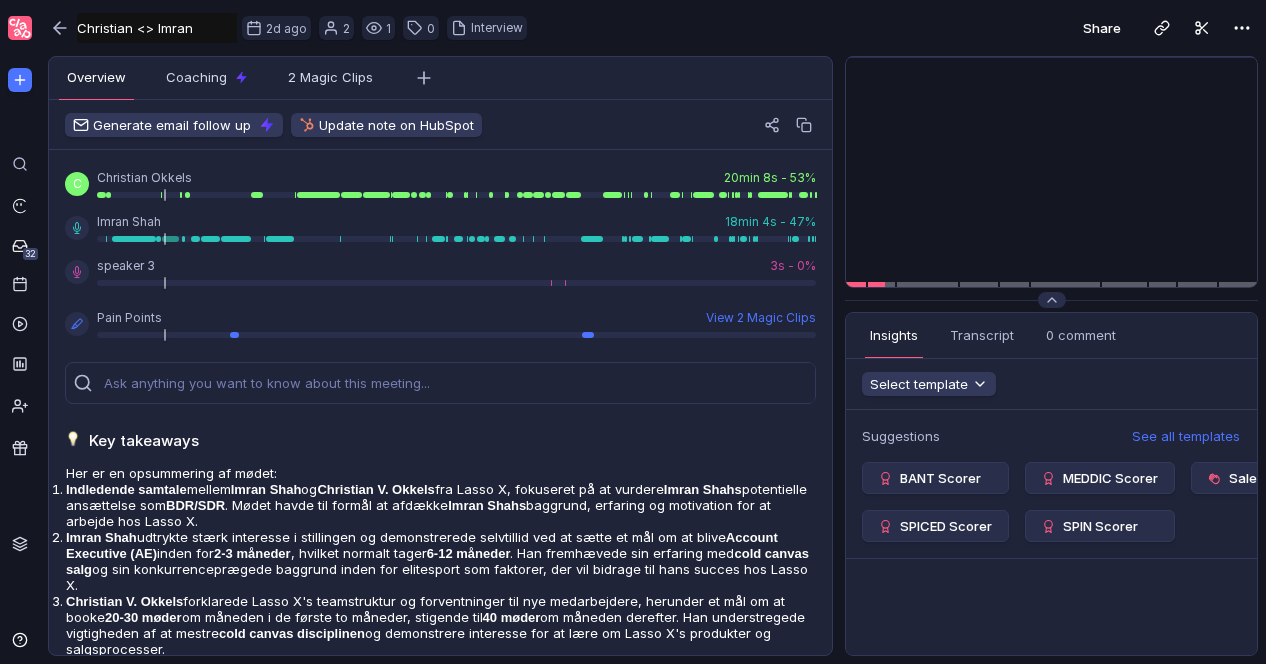 click on "Share" at bounding box center [902, 28] 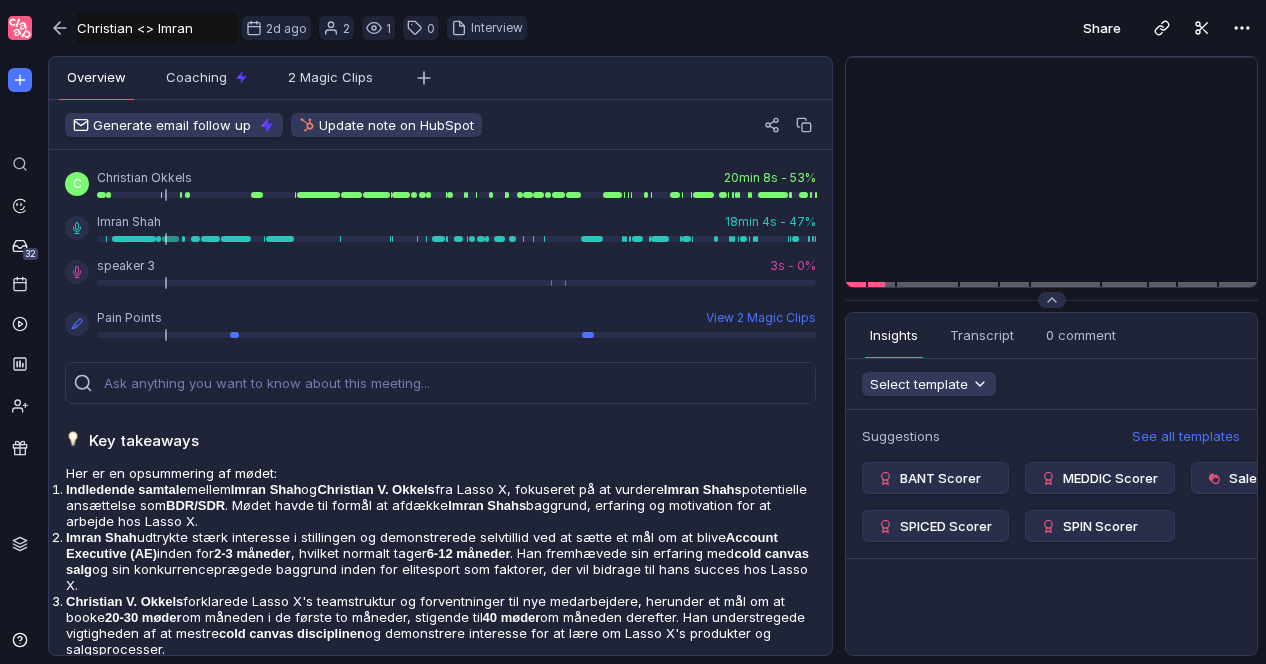 click on "Share" at bounding box center (902, 28) 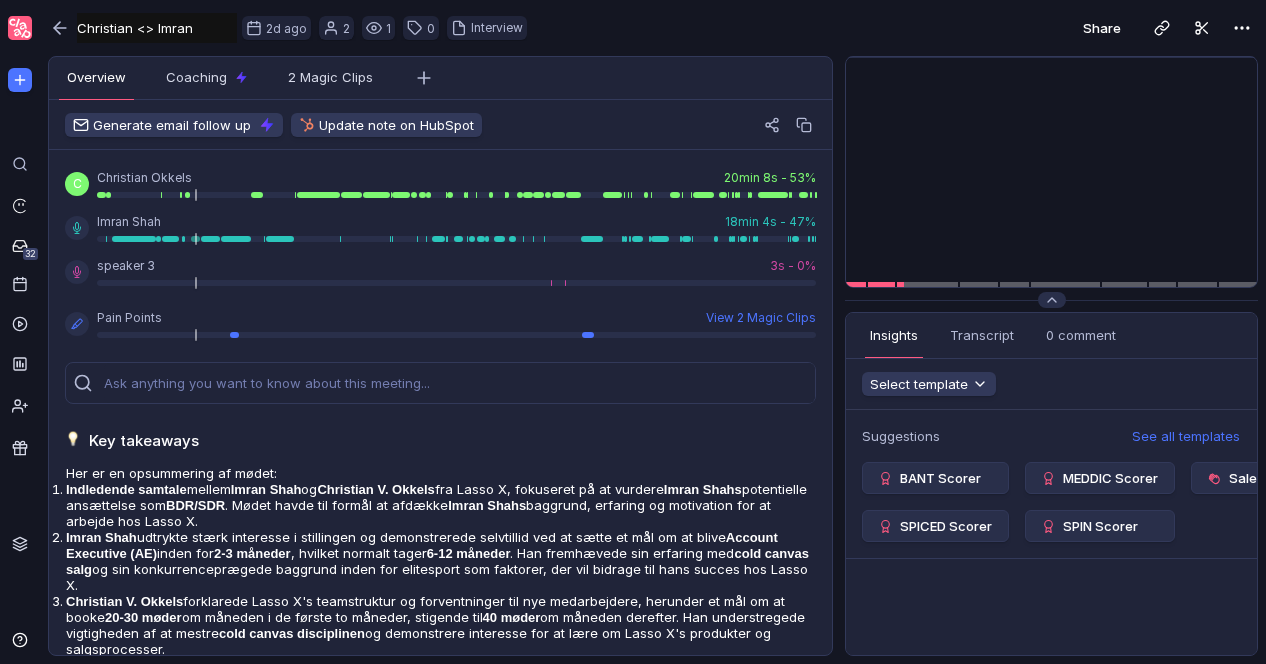 click on "Overview Insights Transcript Coaching Chapters 2 Magic Clips" at bounding box center [440, 78] 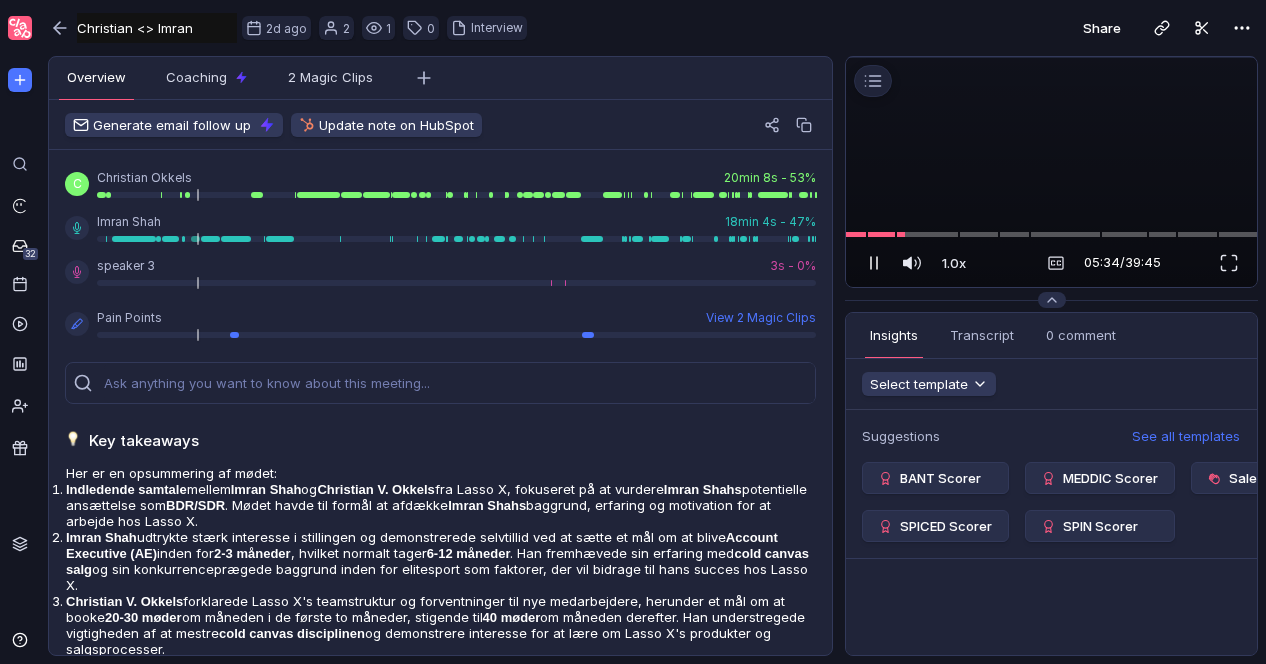 click at bounding box center (874, 263) 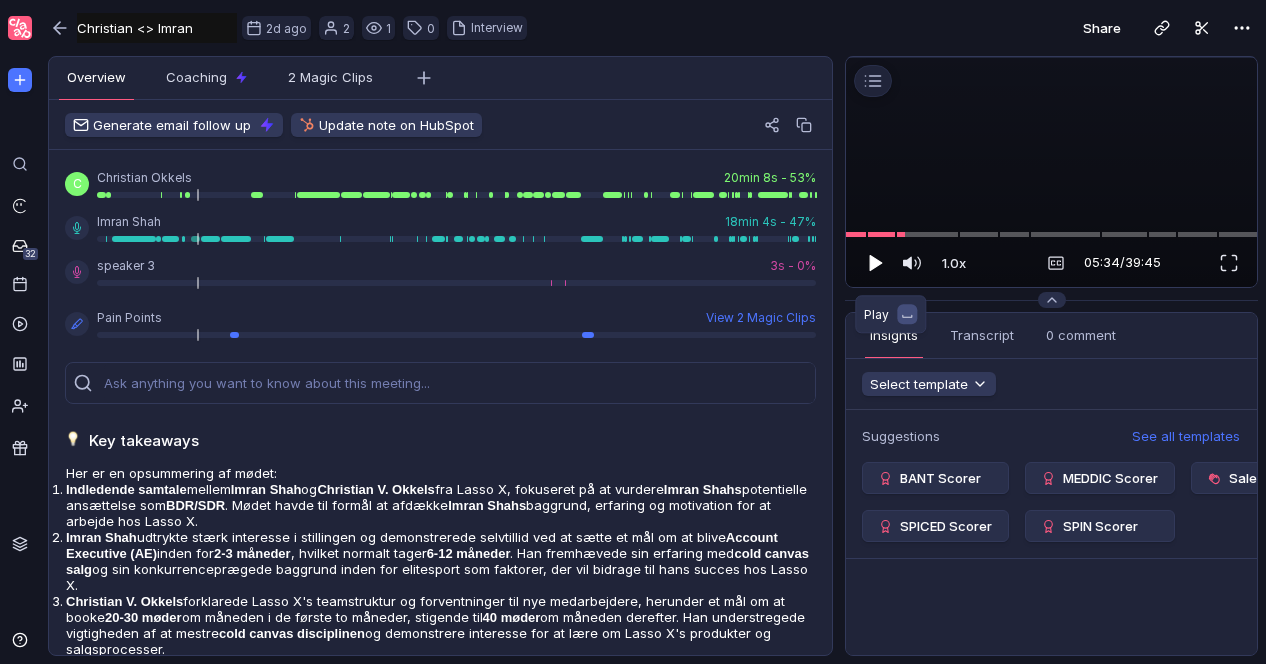 click at bounding box center (877, 263) 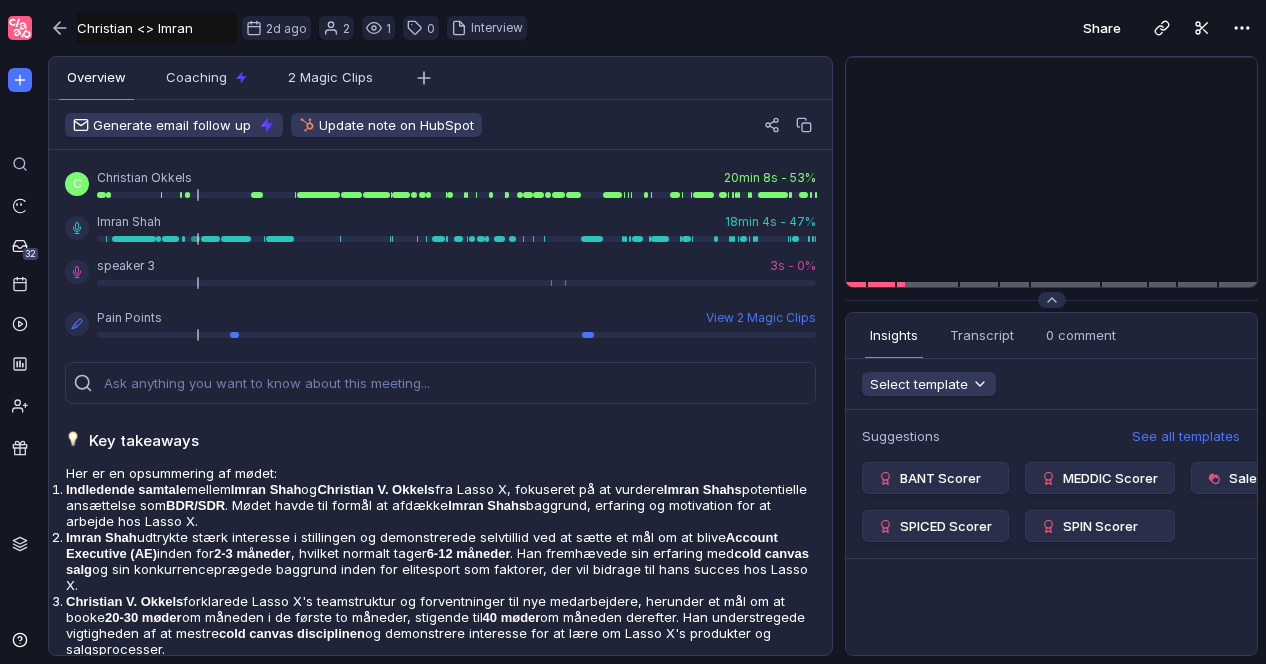 click on "Share" at bounding box center (902, 28) 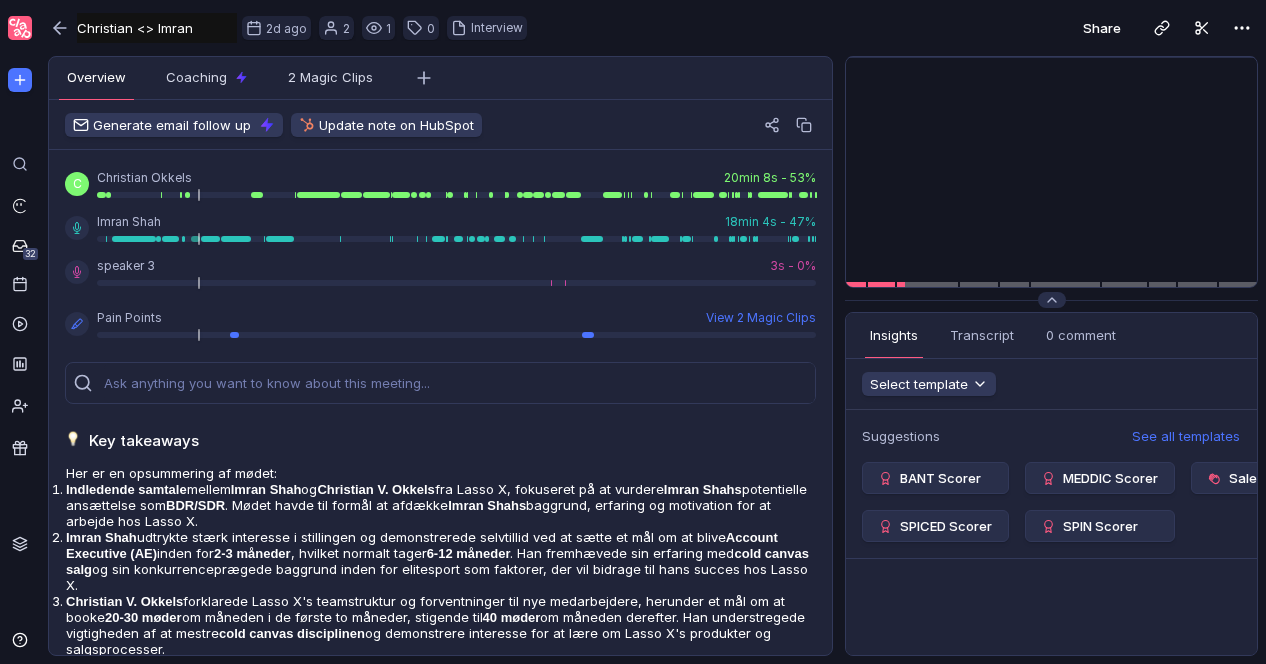 click on "Share" at bounding box center [902, 28] 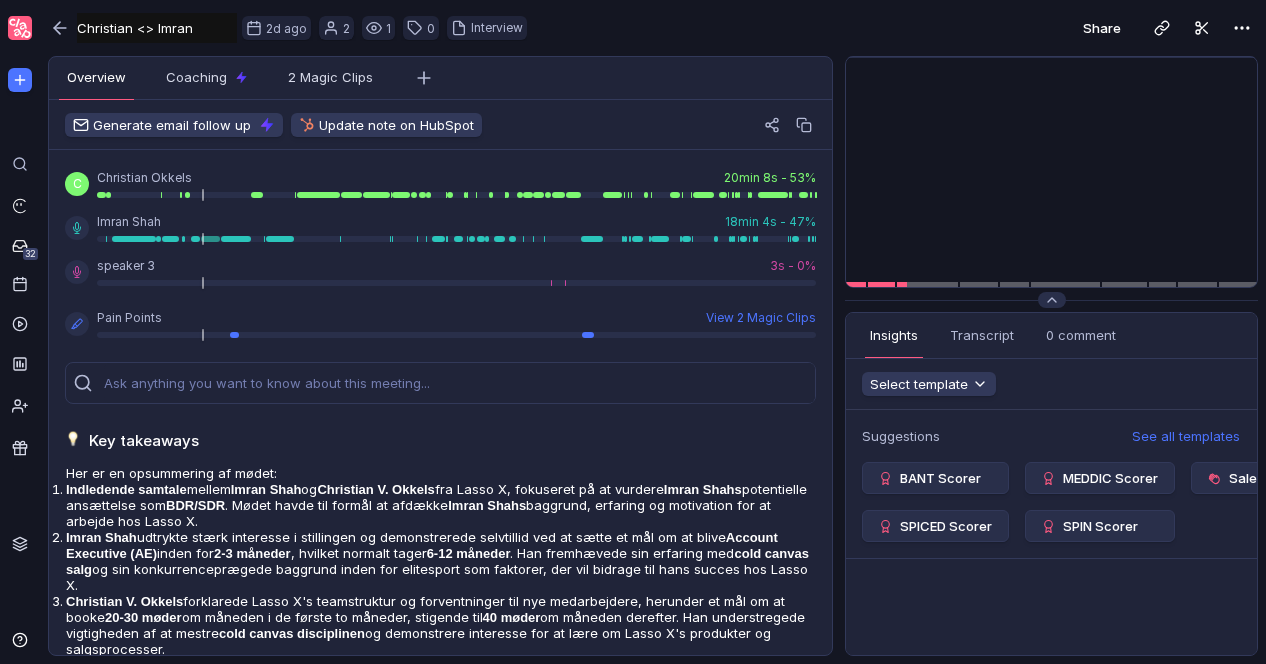 click on "Share" at bounding box center (902, 28) 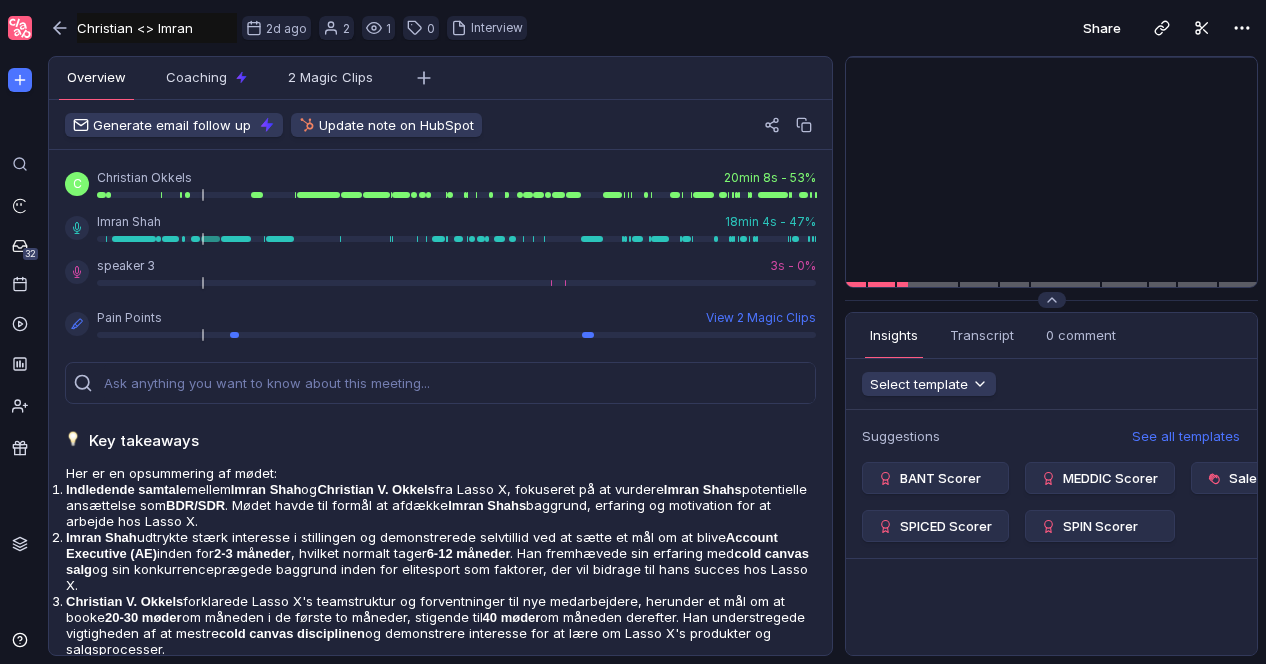 click on "Share" at bounding box center (902, 28) 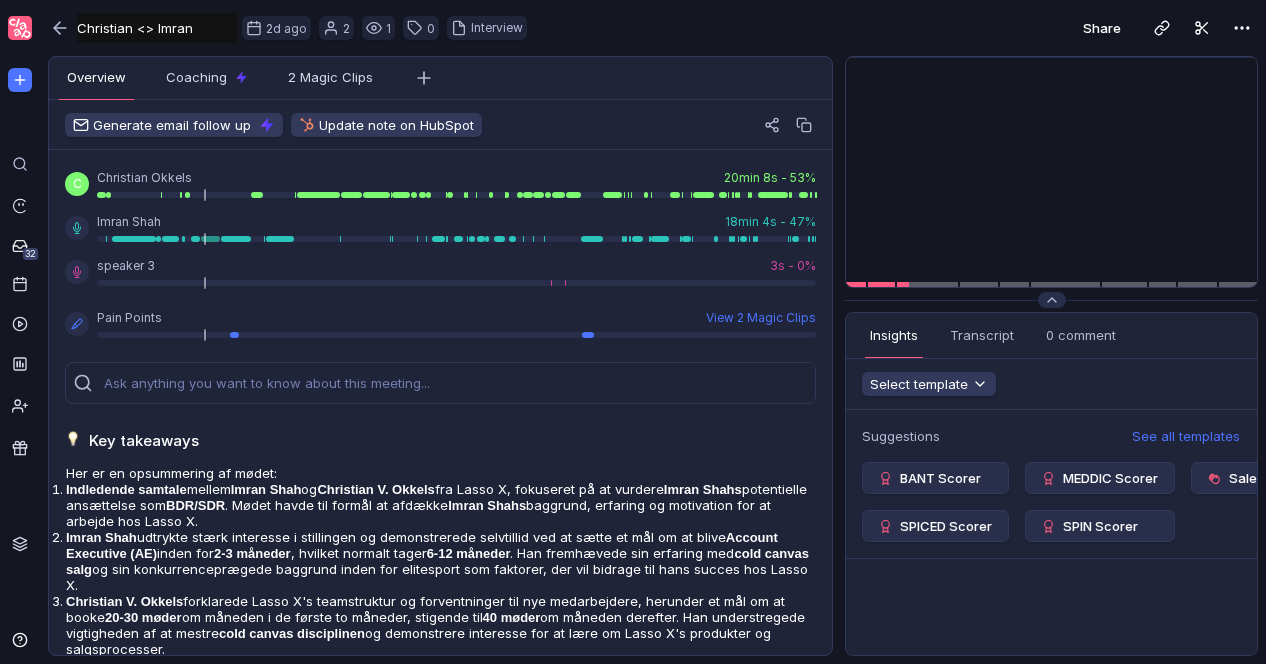 click on "Share" at bounding box center [902, 28] 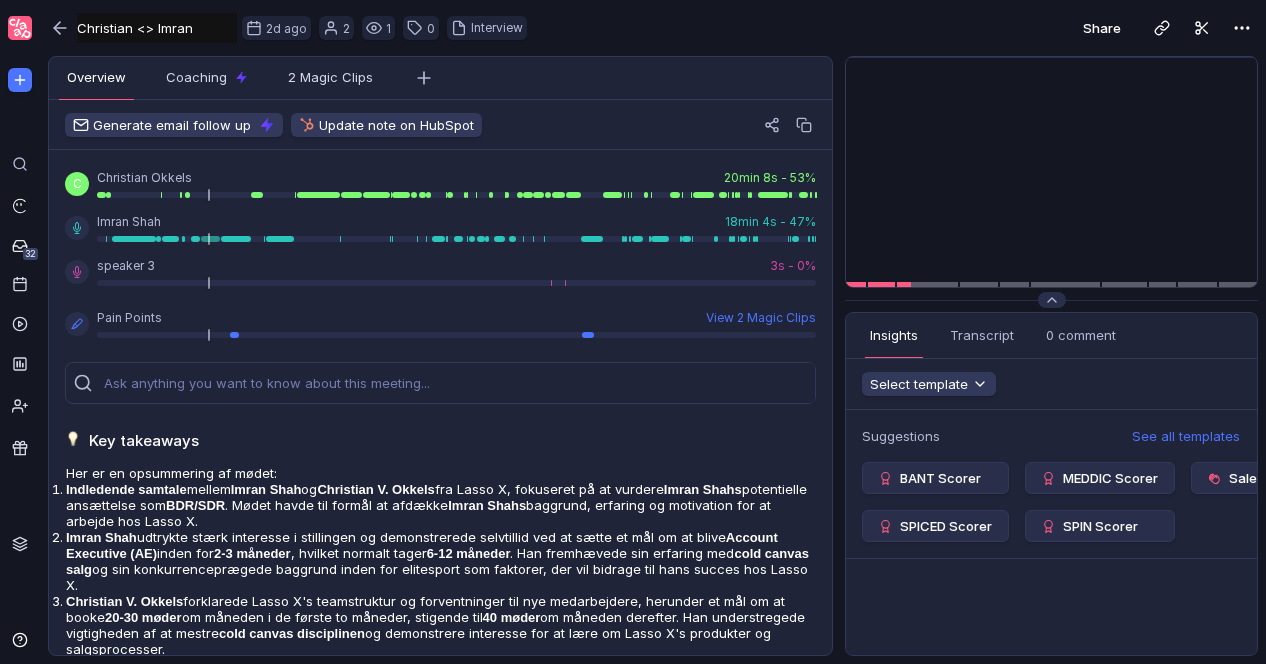 click on "Share" at bounding box center [902, 28] 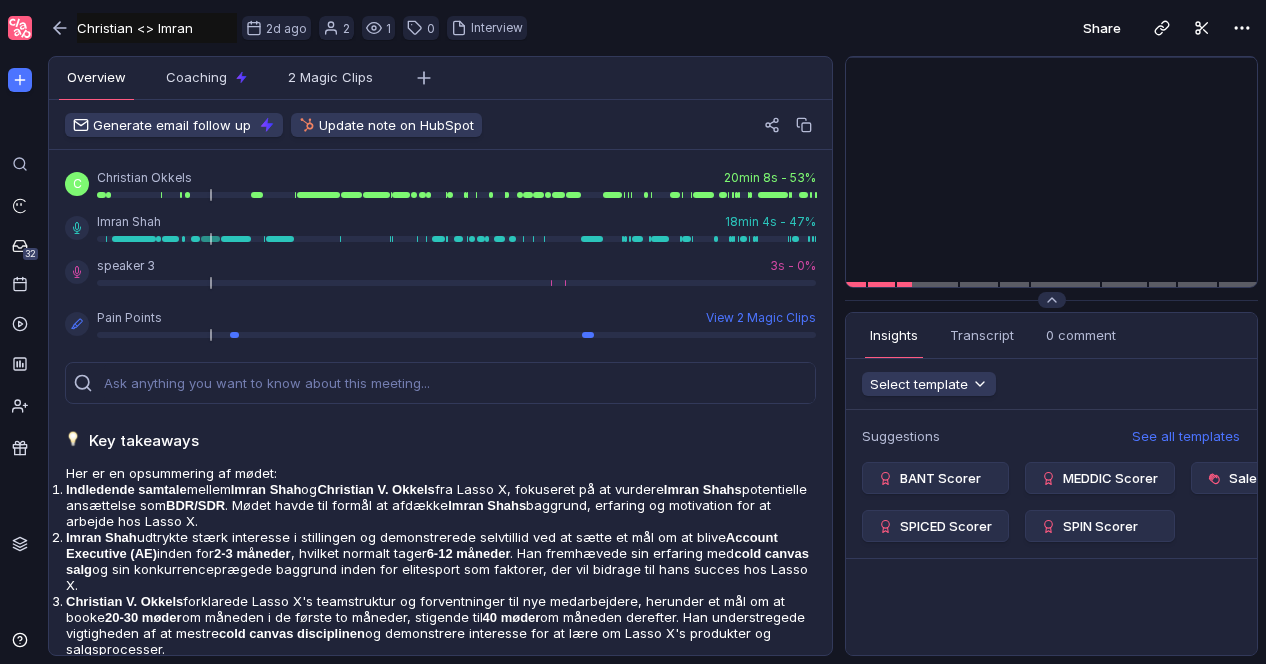 click on "Share" at bounding box center [902, 28] 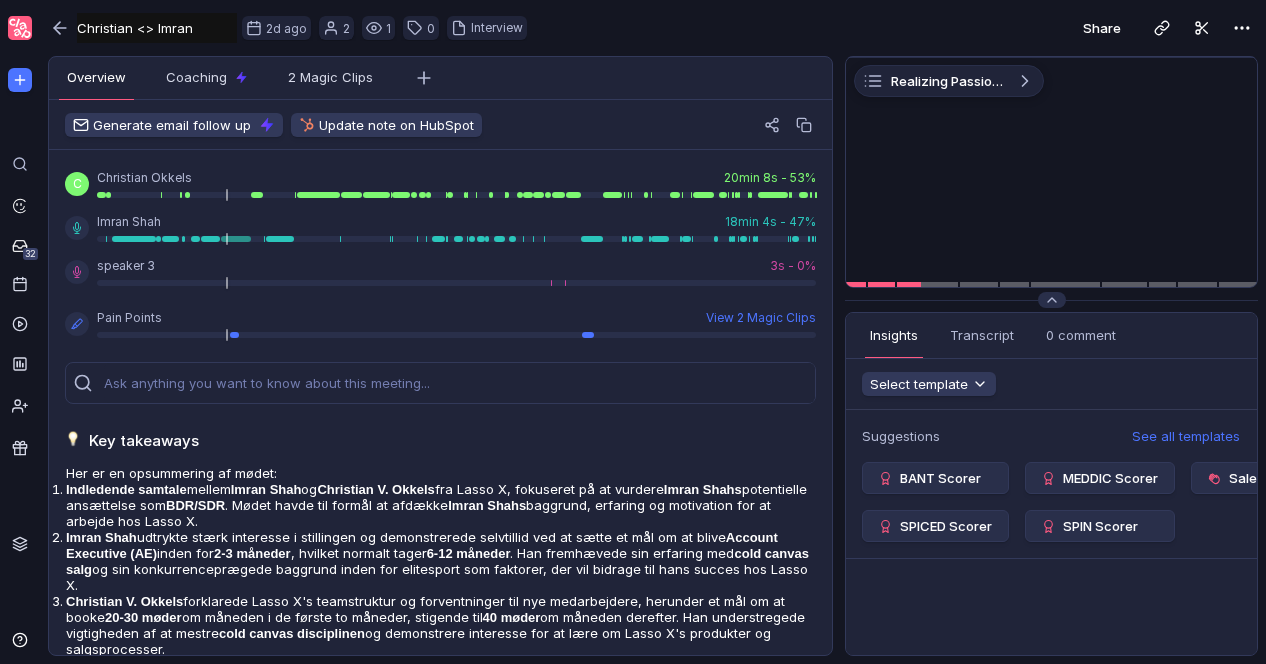 click on "Share" at bounding box center [902, 28] 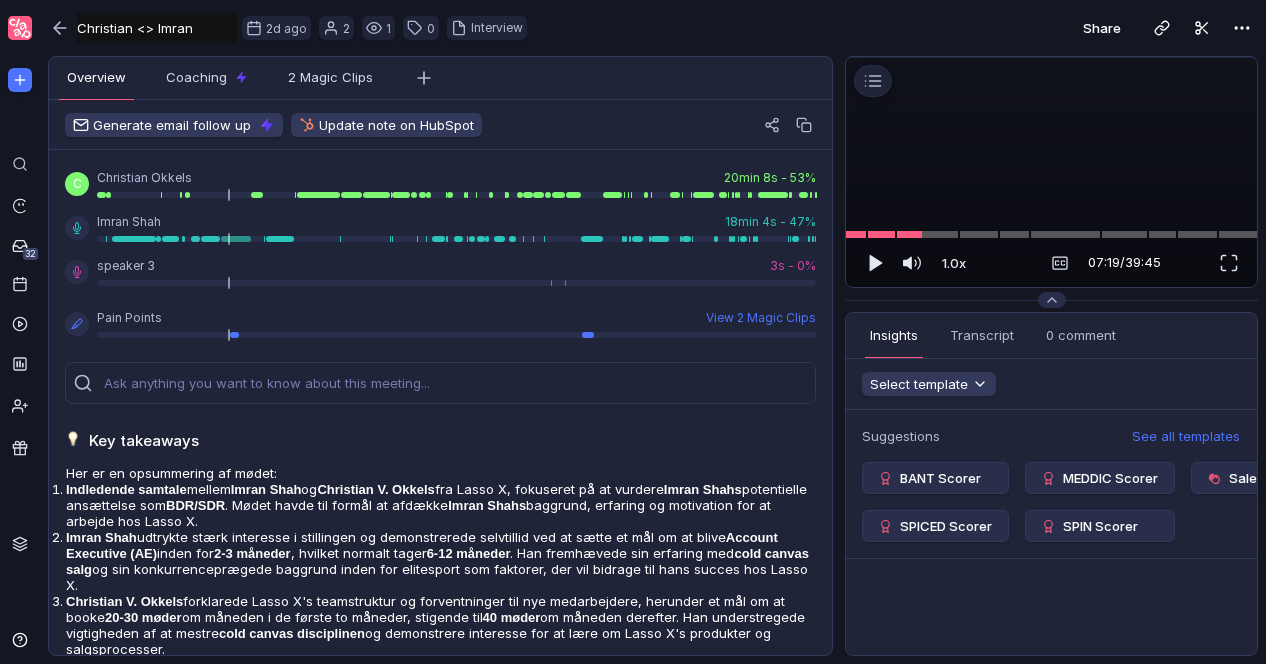 click at bounding box center [874, 263] 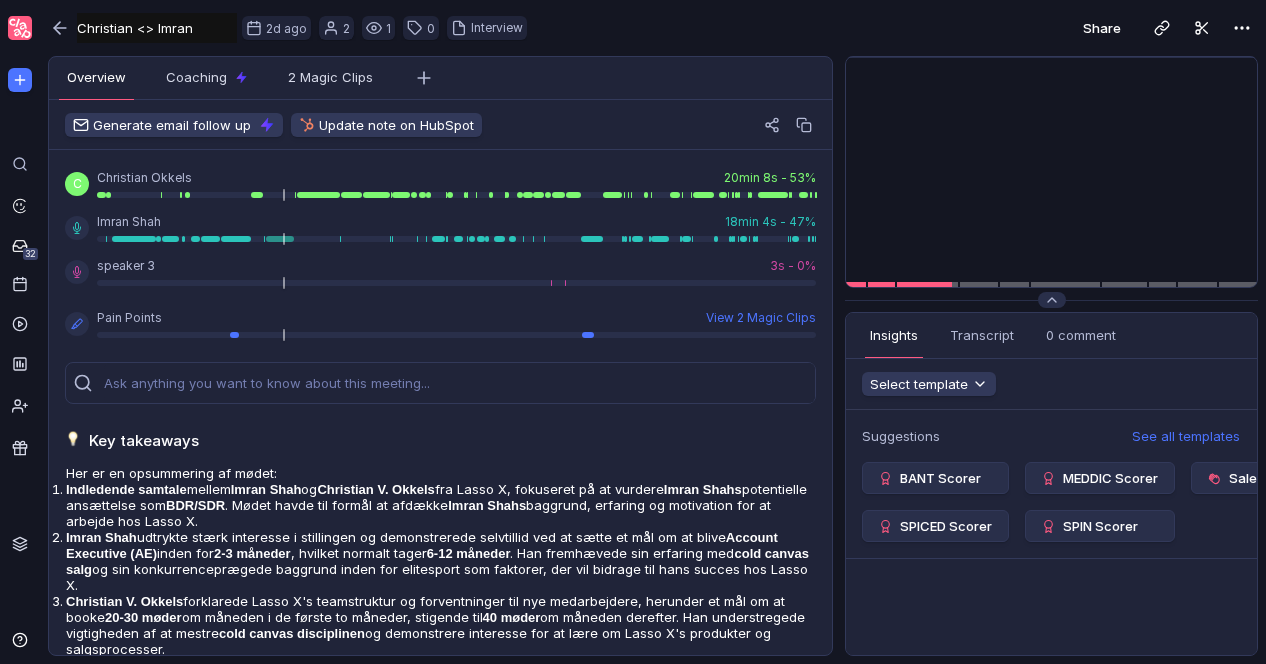 click on "Share" at bounding box center (902, 28) 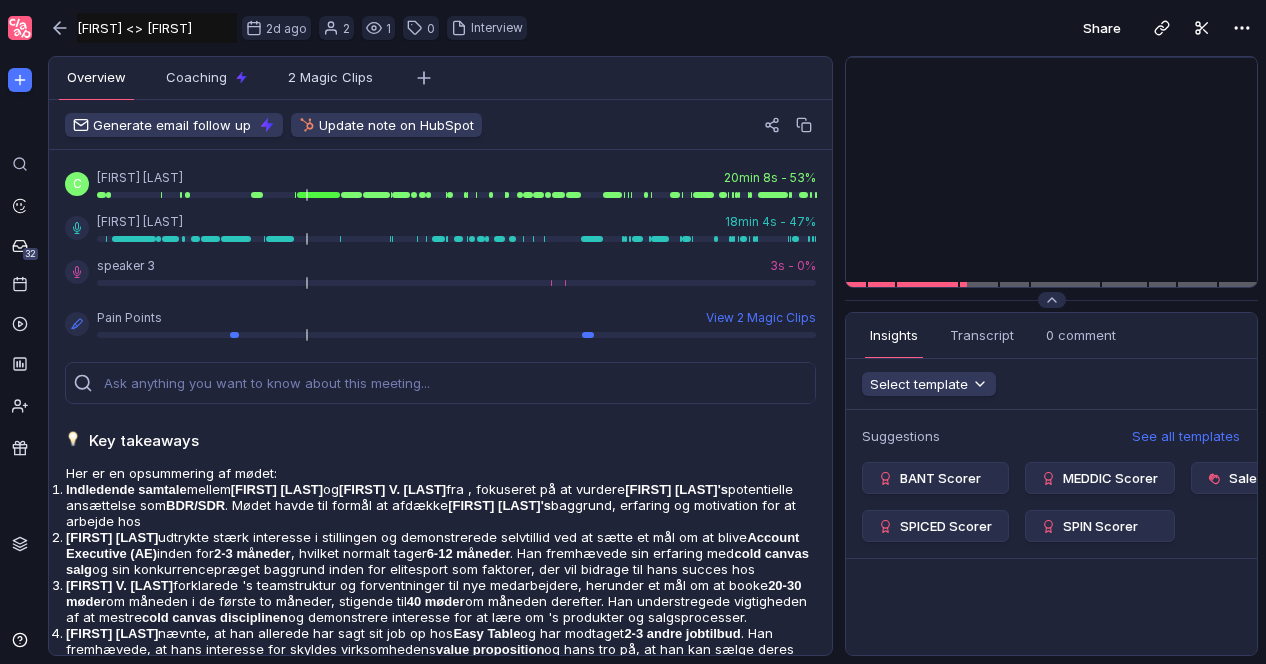 scroll, scrollTop: 0, scrollLeft: 0, axis: both 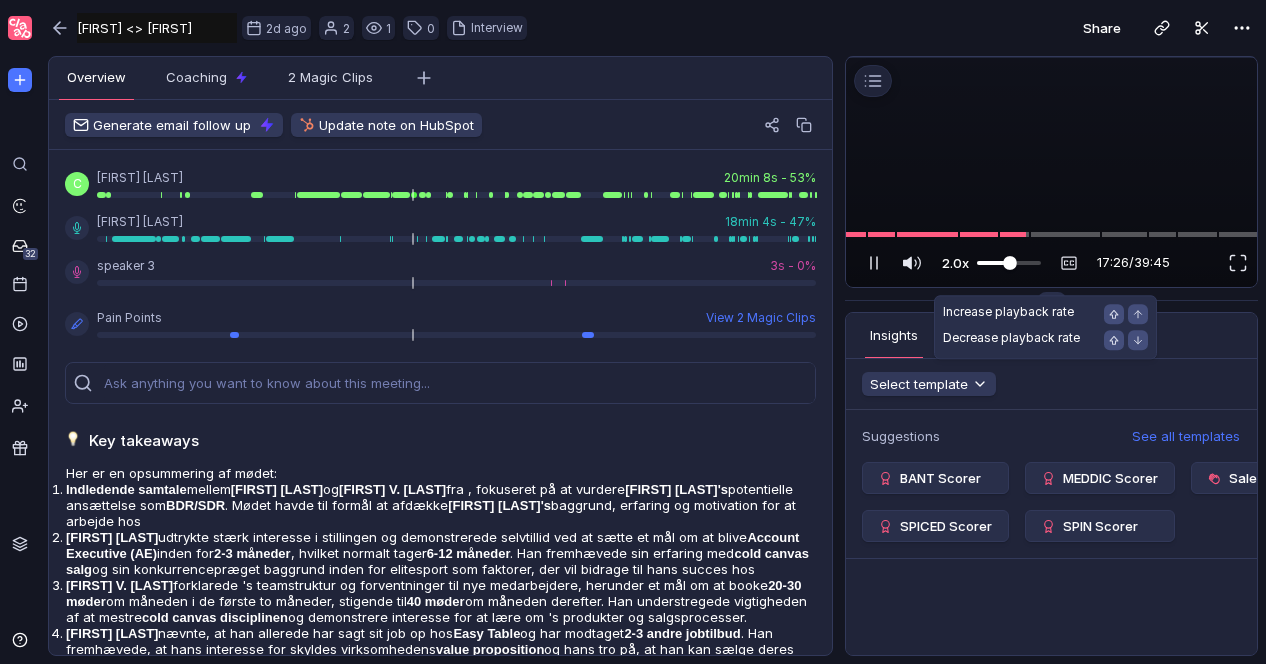 click at bounding box center (1009, 263) 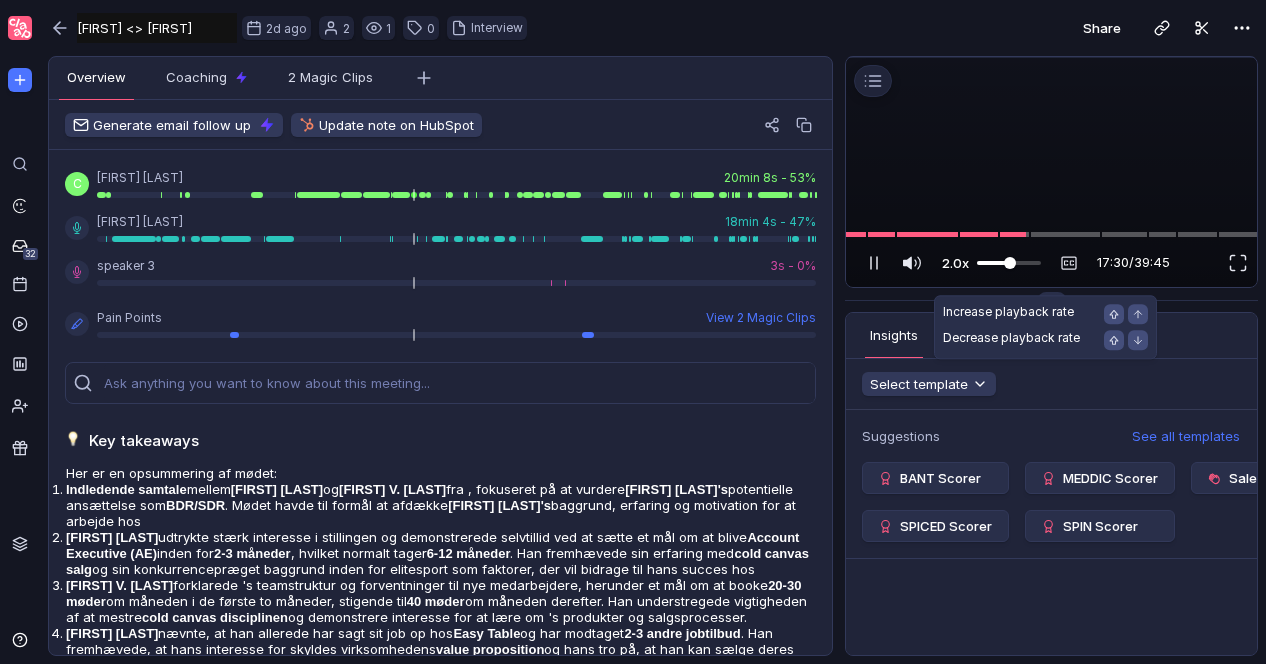 click at bounding box center [1009, 263] 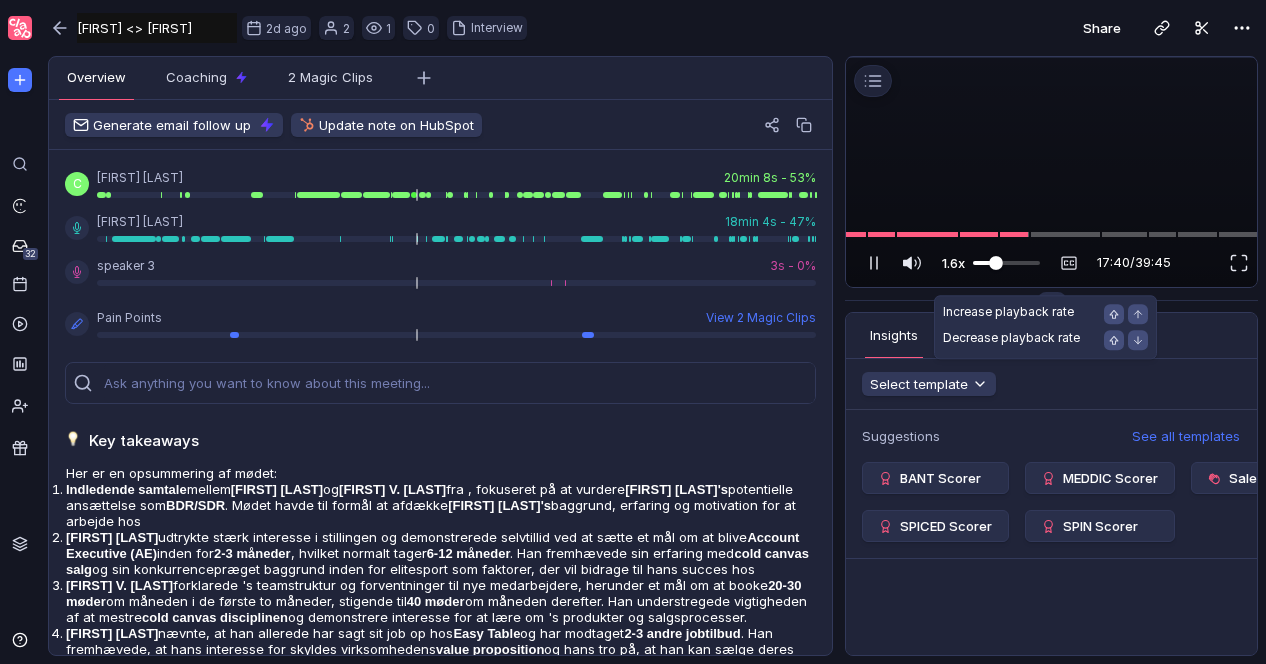 click at bounding box center (1006, 263) 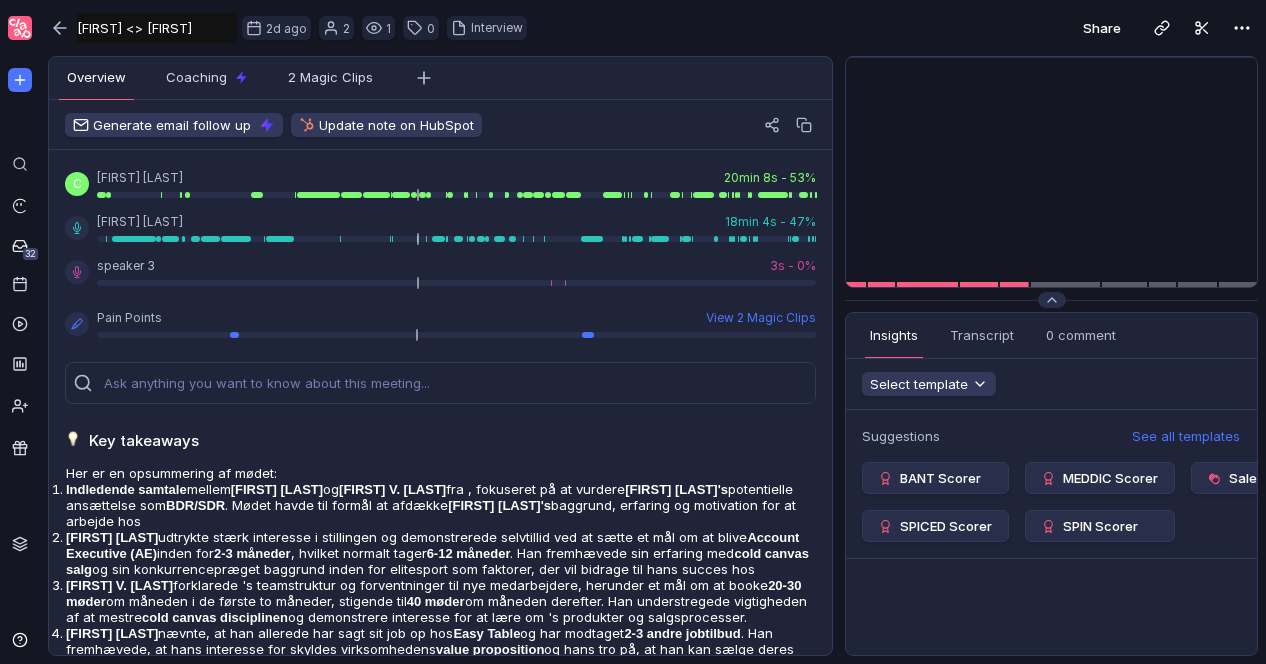 click on "Share" at bounding box center (902, 28) 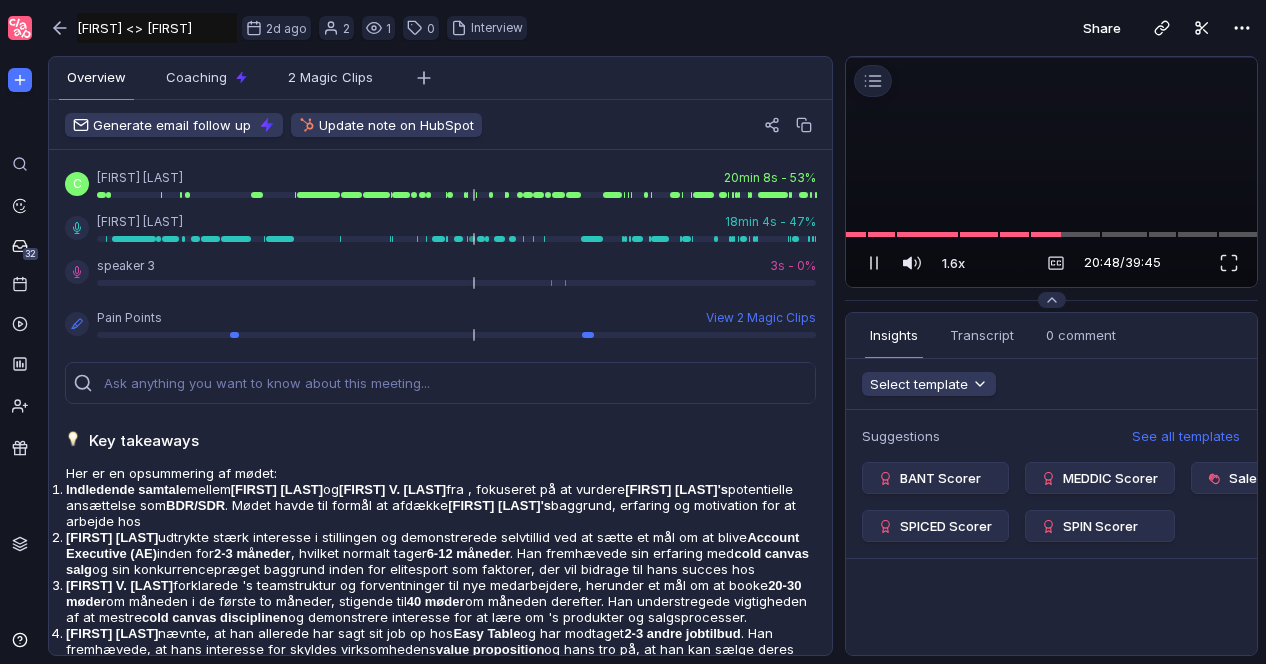 click on "Team Dynamics & Future Product Launch Loading... 1.6x 1.6x 20:48  /  39:45 Comment Record" at bounding box center (1051, 172) 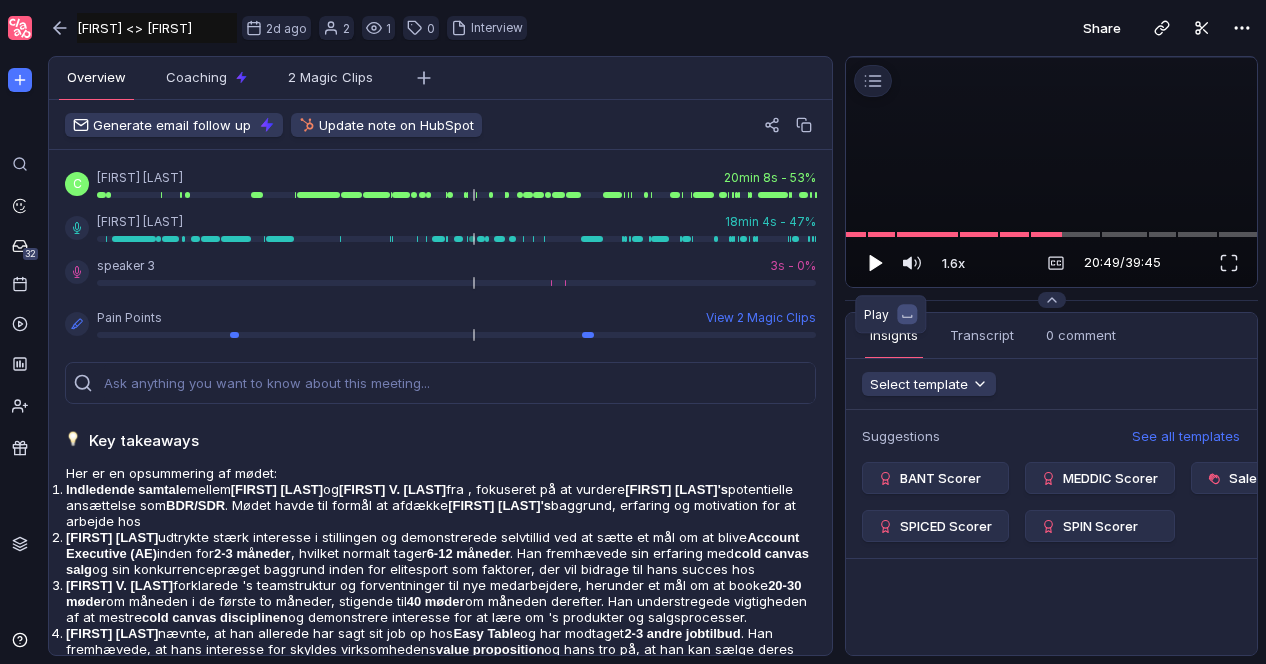 click at bounding box center (874, 263) 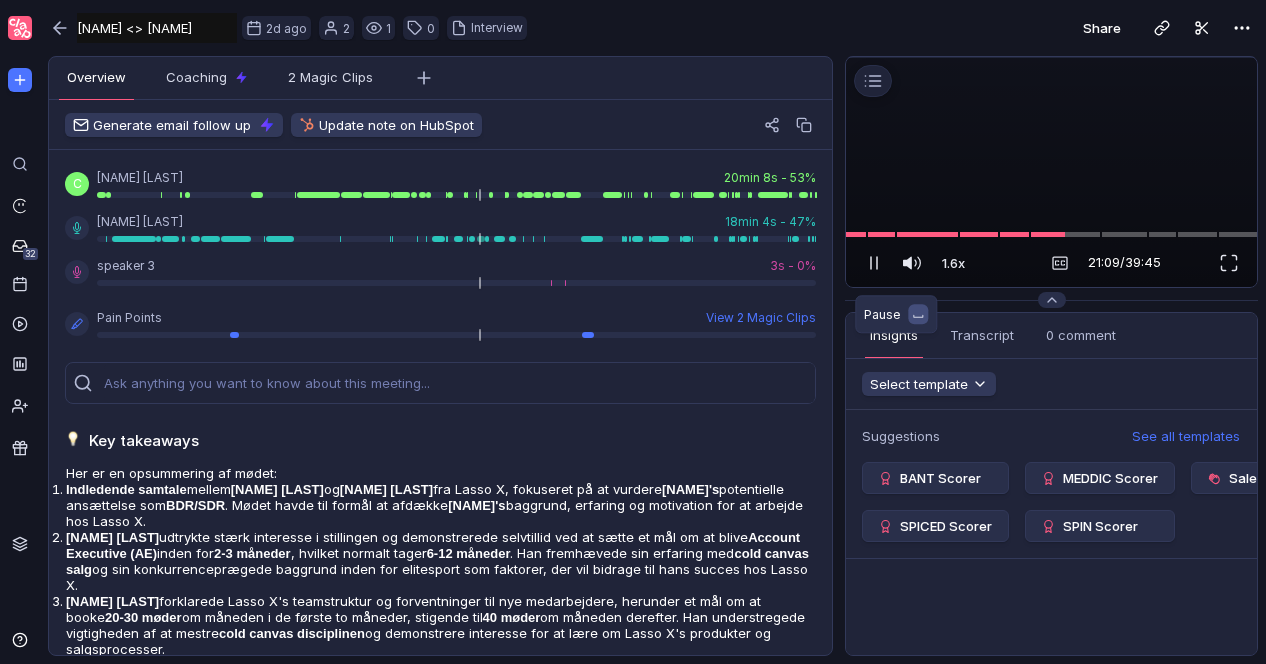 scroll, scrollTop: 0, scrollLeft: 0, axis: both 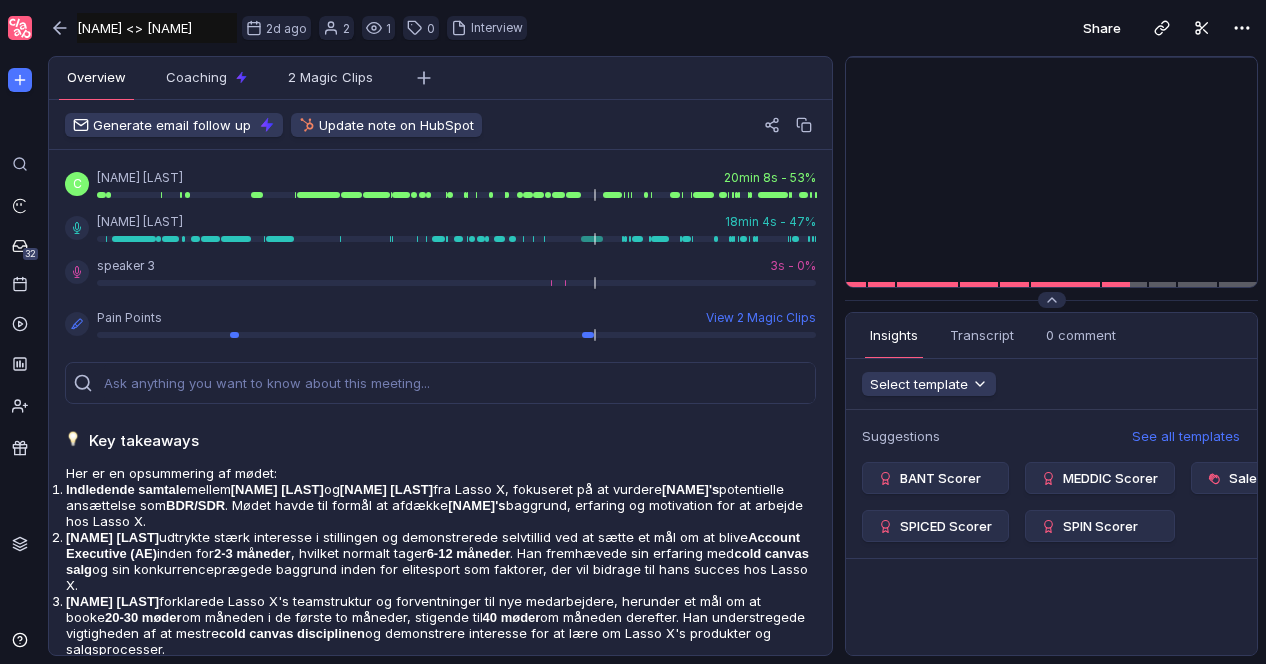 click on "Share" at bounding box center [902, 28] 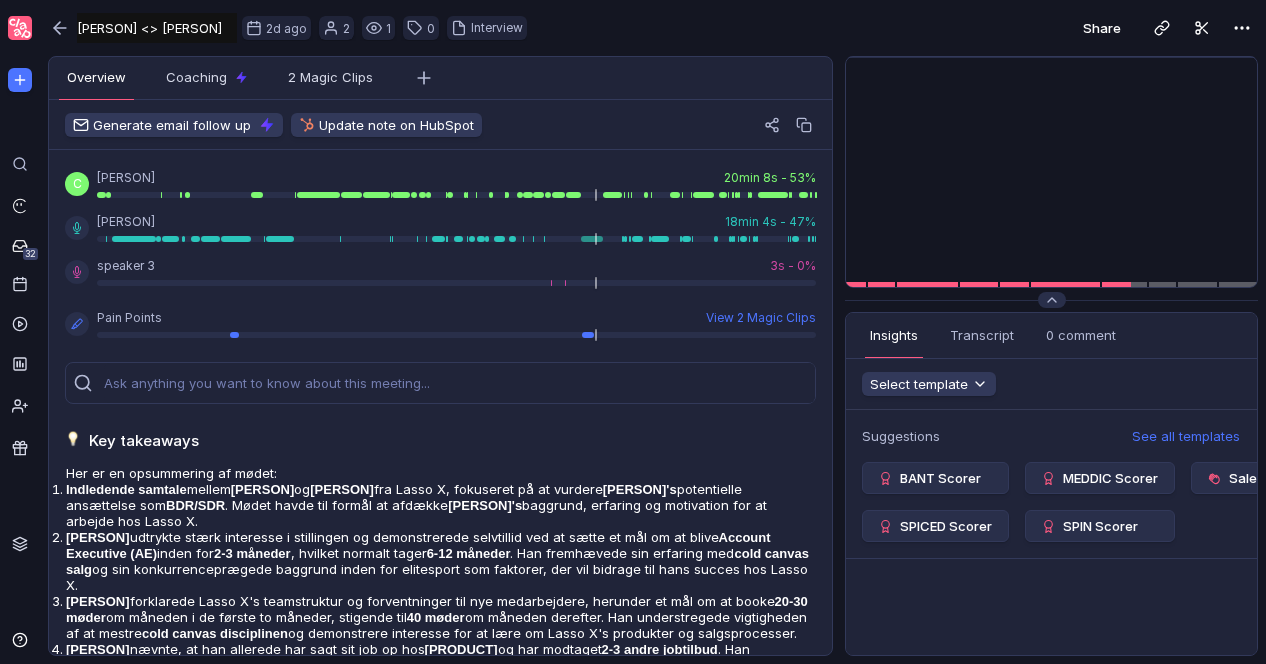 scroll, scrollTop: 0, scrollLeft: 0, axis: both 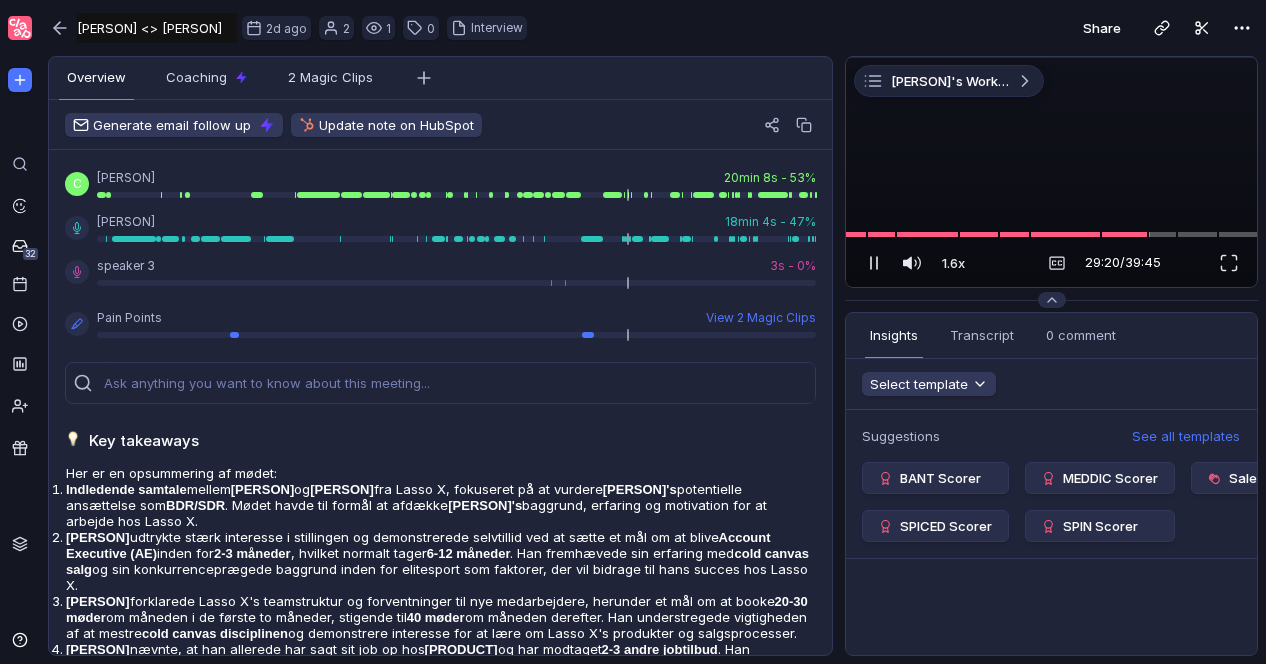 click on "1.6x 1.6x 29:20  /  39:45 Comment Record" at bounding box center (1051, 259) 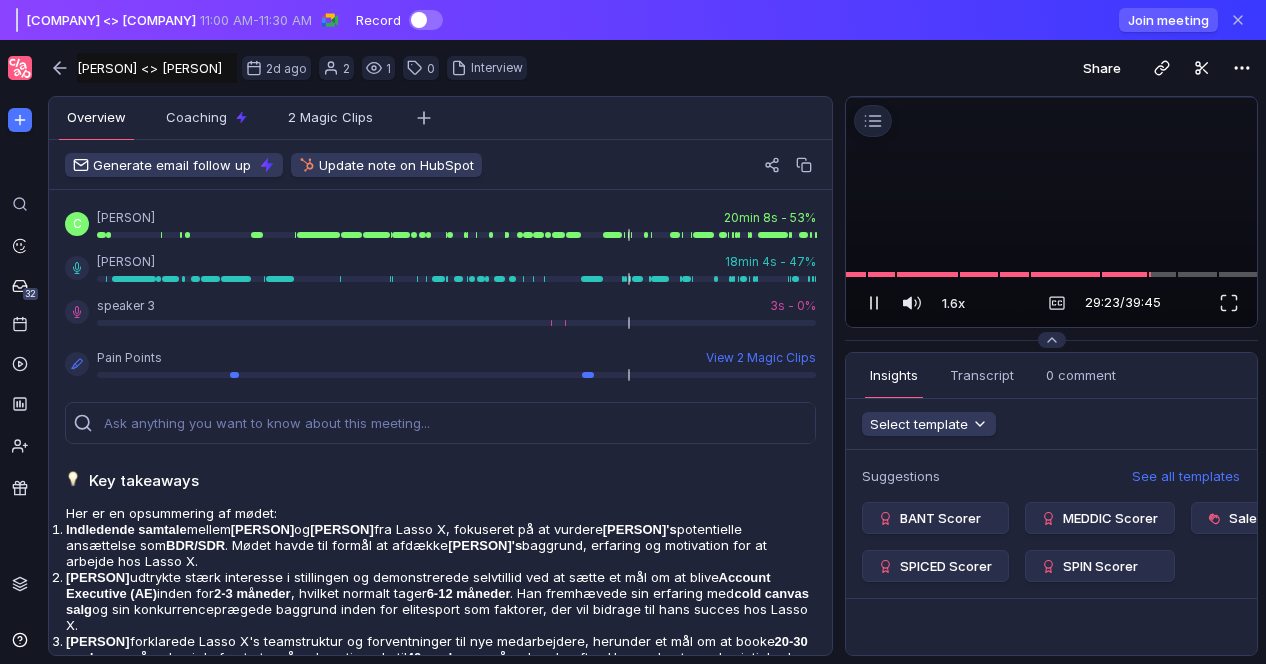 click at bounding box center [877, 303] 